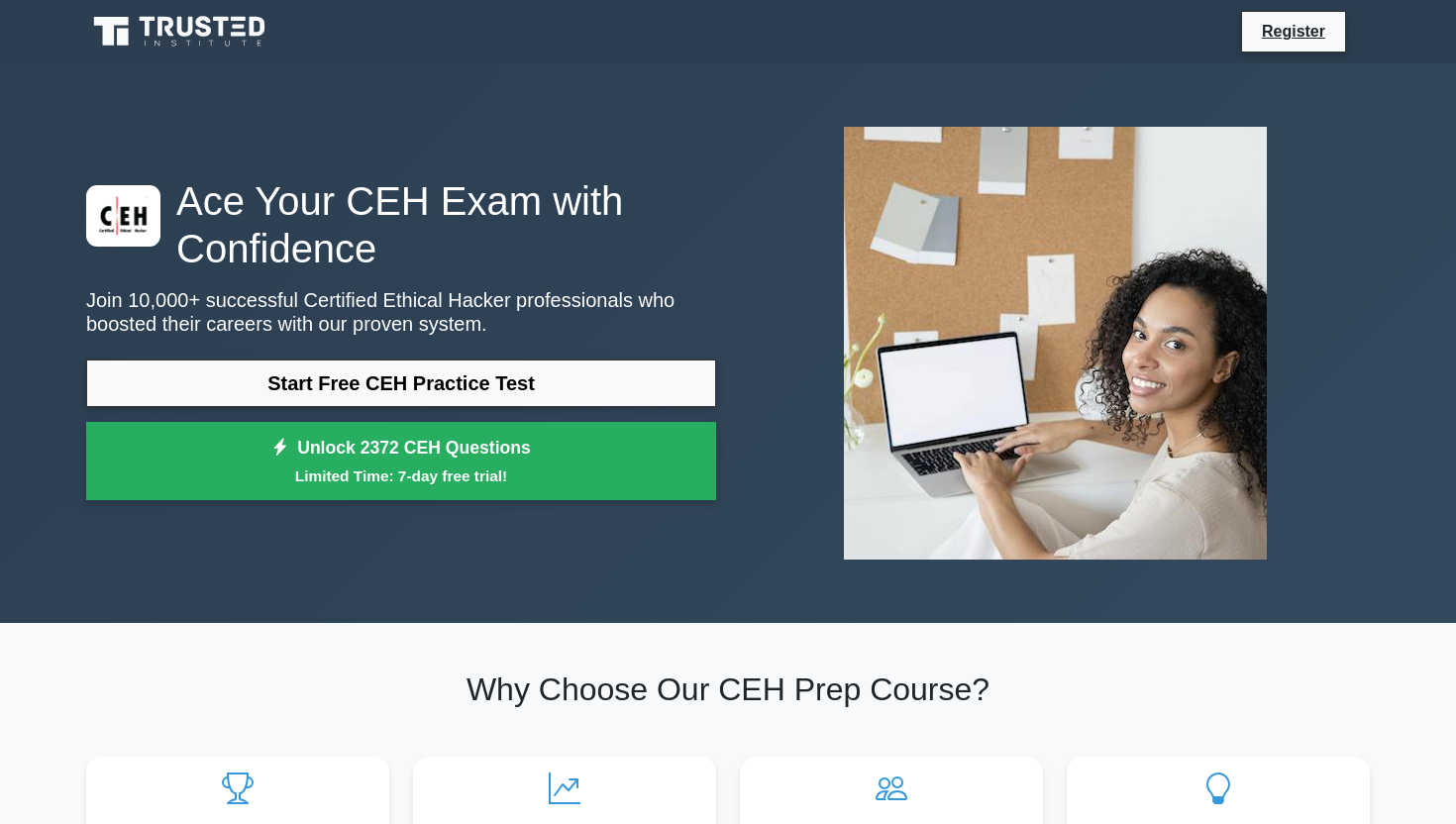 scroll, scrollTop: 0, scrollLeft: 0, axis: both 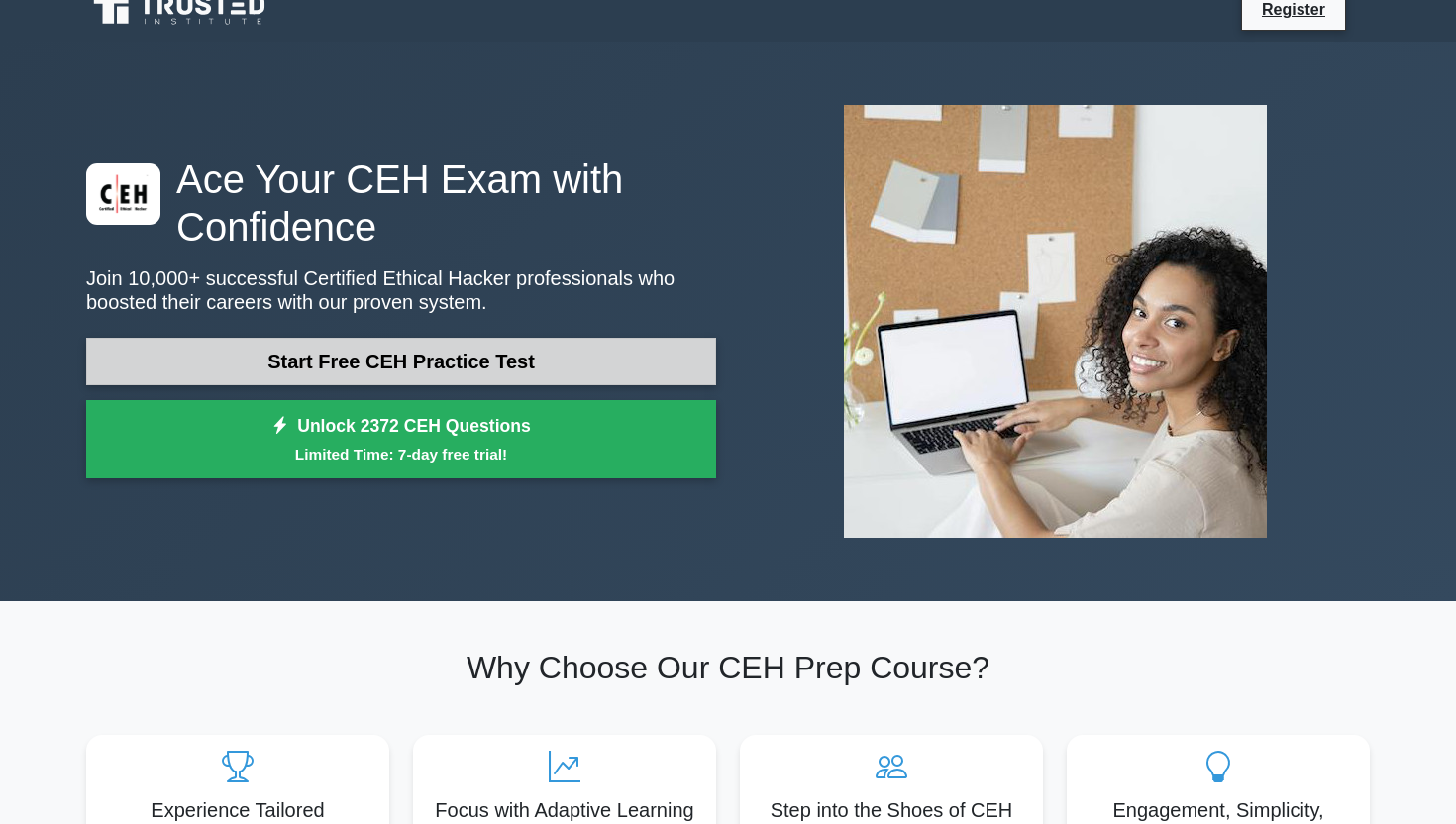 click on "Start Free CEH Practice Test" at bounding box center [401, 361] 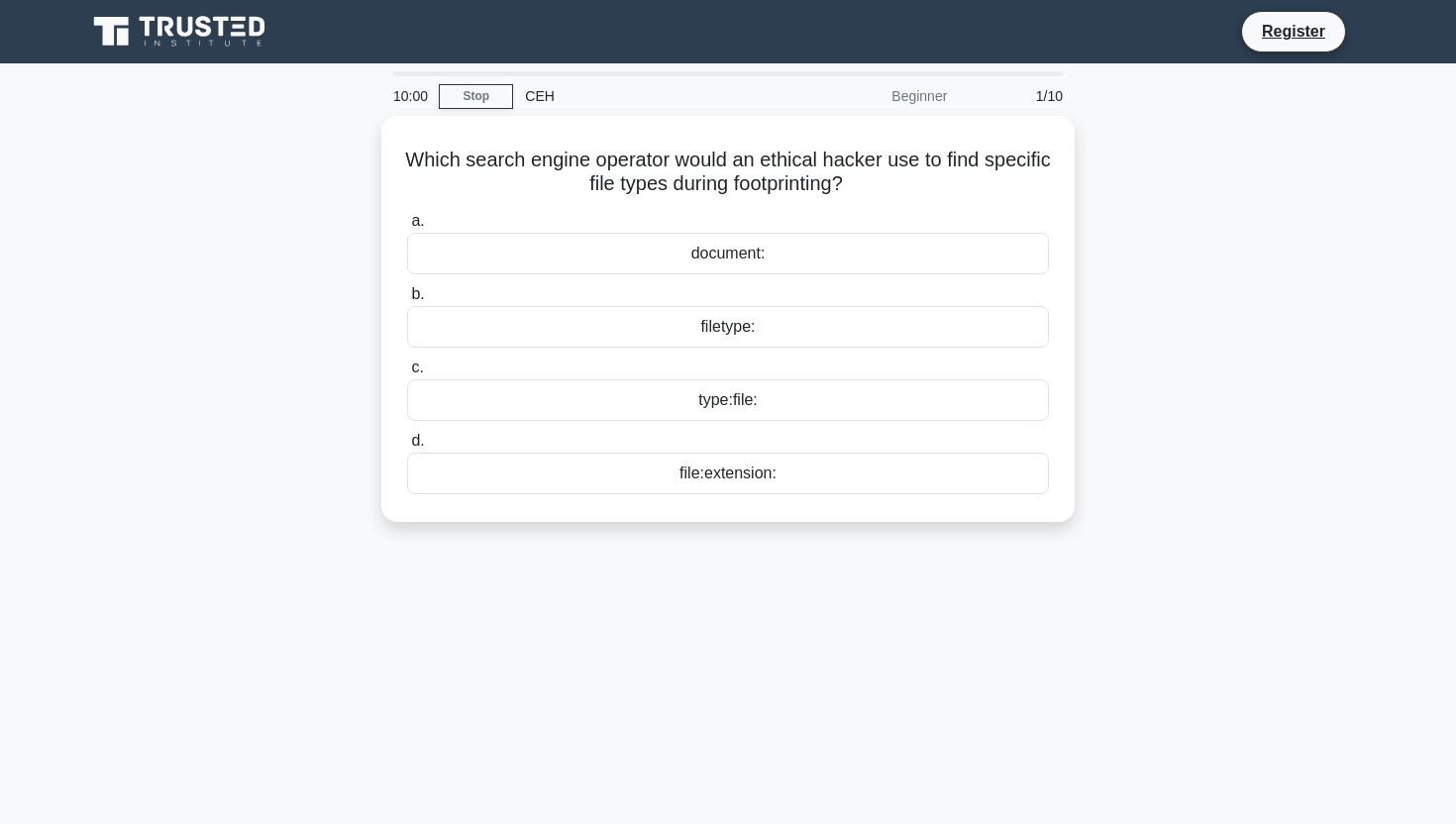 scroll, scrollTop: 0, scrollLeft: 0, axis: both 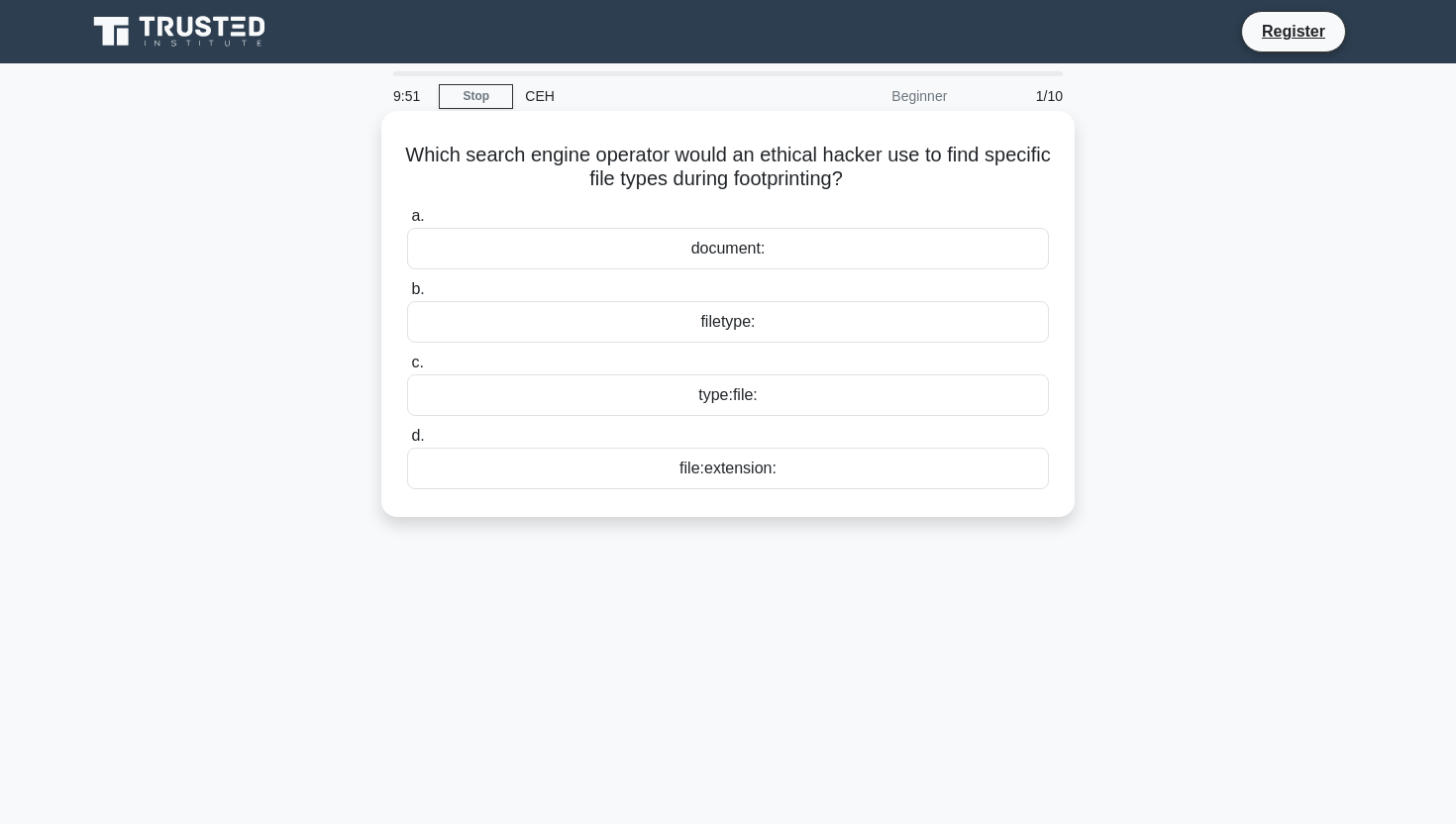 click on "filetype:" at bounding box center (728, 322) 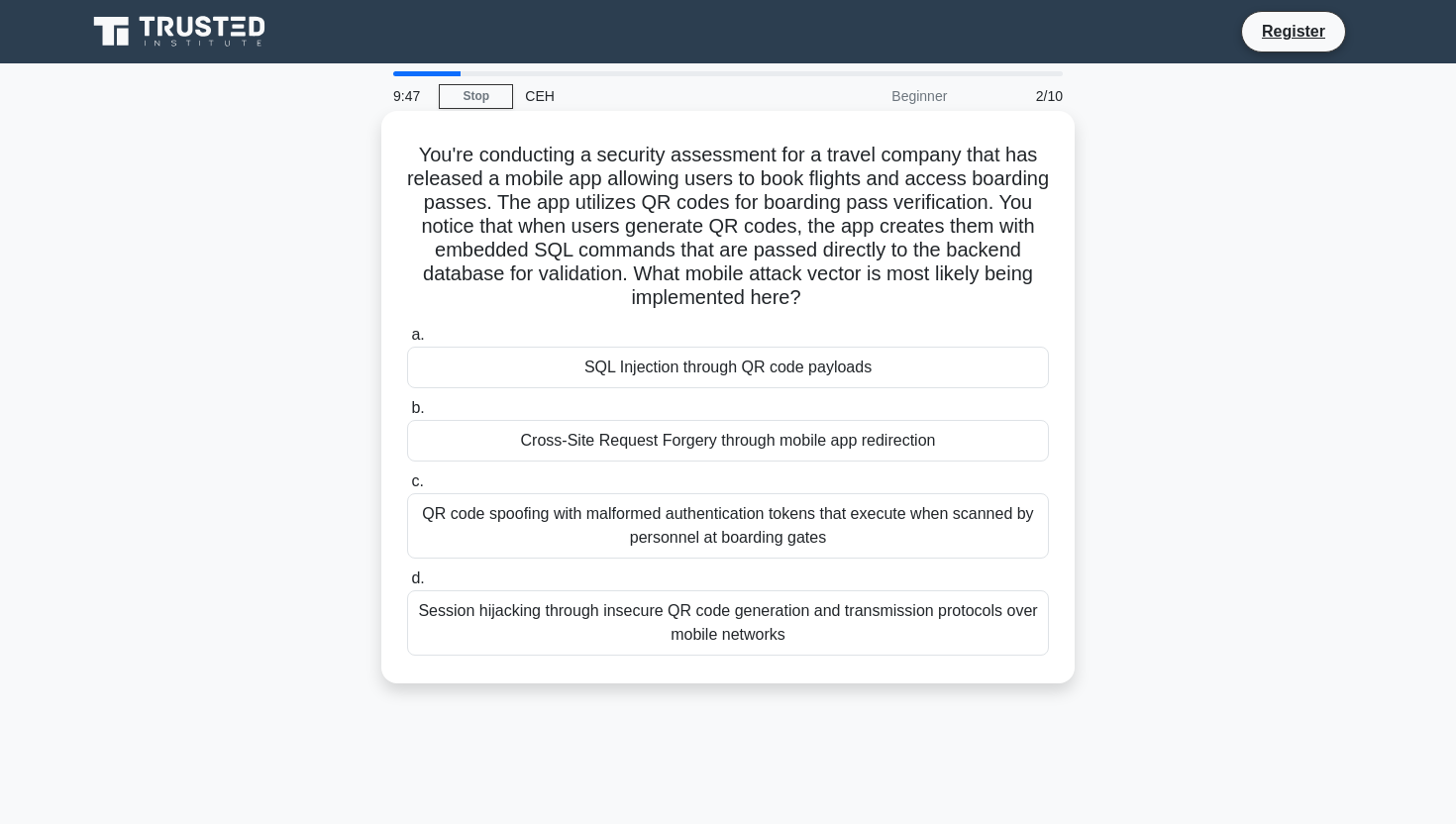 click on "You're conducting a security assessment for a travel company that has released a mobile app allowing users to book flights and access boarding passes. The app utilizes QR codes for boarding pass verification. You notice that when users generate QR codes, the app creates them with embedded SQL commands that are passed directly to the backend database for validation. What mobile attack vector is most likely being implemented here?
.spinner_0XTQ{transform-origin:center;animation:spinner_y6GP .75s linear infinite}@keyframes spinner_y6GP{100%{transform:rotate(360deg)}}" at bounding box center [728, 227] 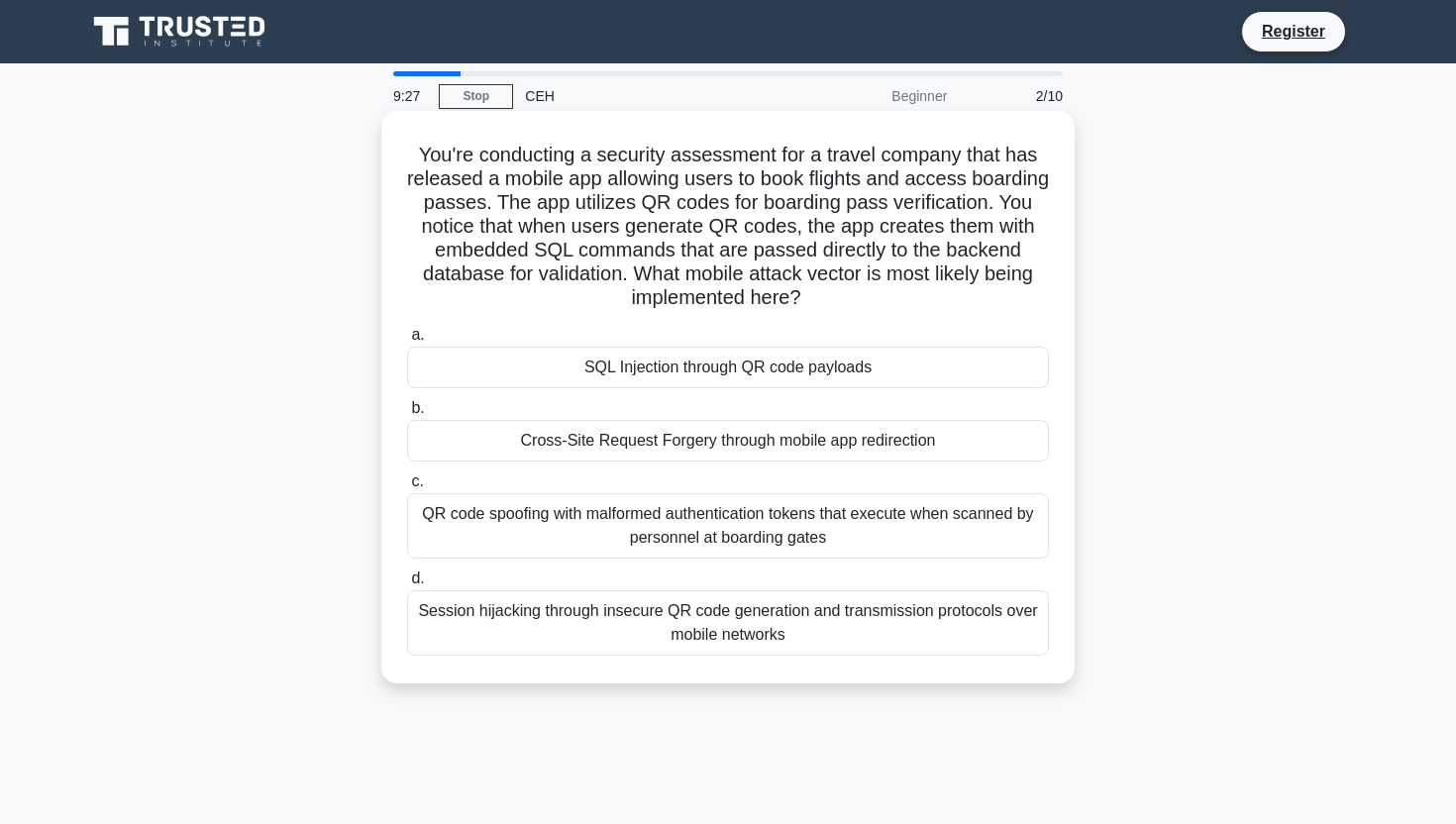 click on ".spinner_0XTQ{transform-origin:center;animation:spinner_y6GP .75s linear infinite}@keyframes spinner_y6GP{100%{transform:rotate(360deg)}}" 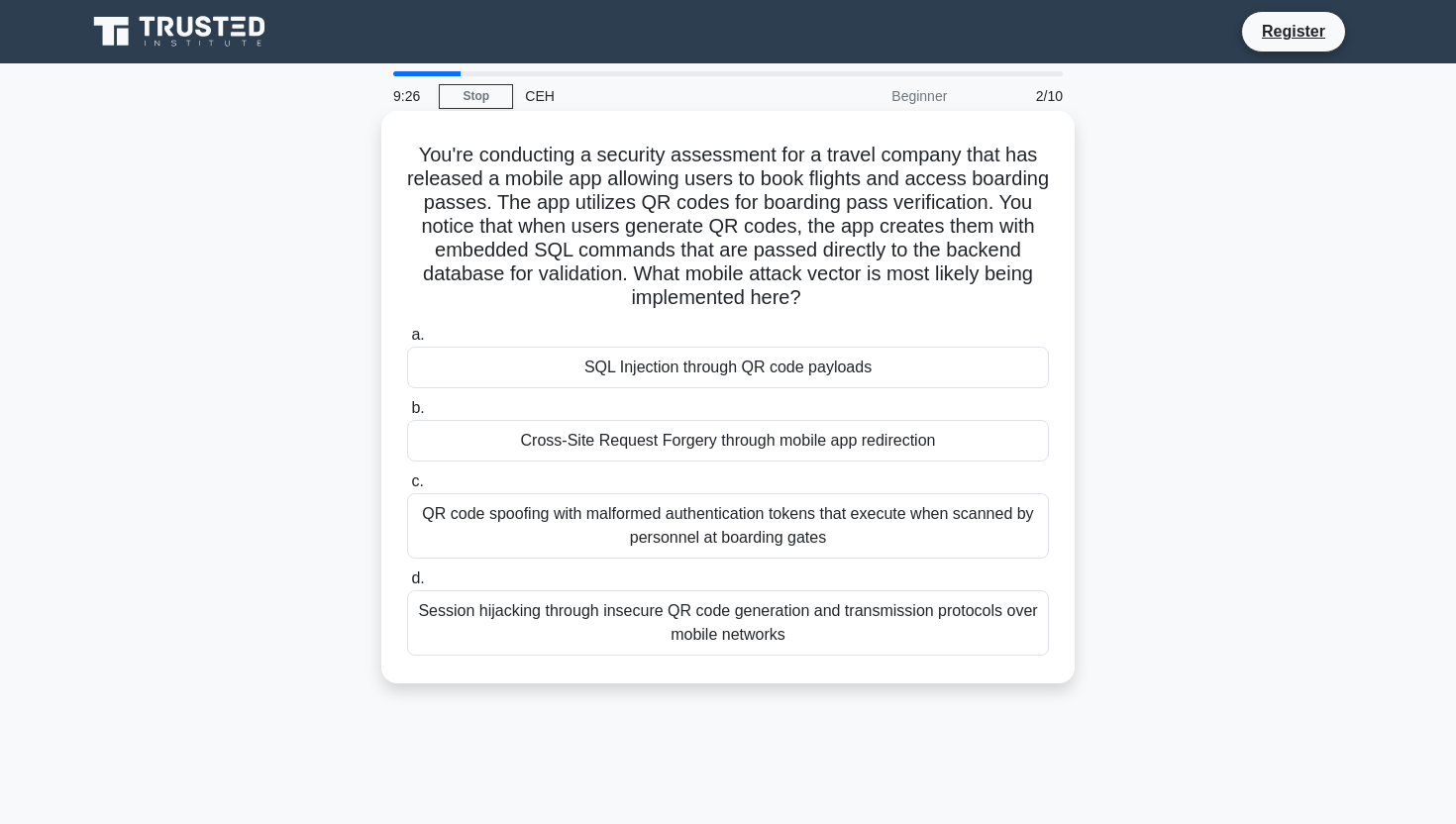 click on ".spinner_0XTQ{transform-origin:center;animation:spinner_y6GP .75s linear infinite}@keyframes spinner_y6GP{100%{transform:rotate(360deg)}}" 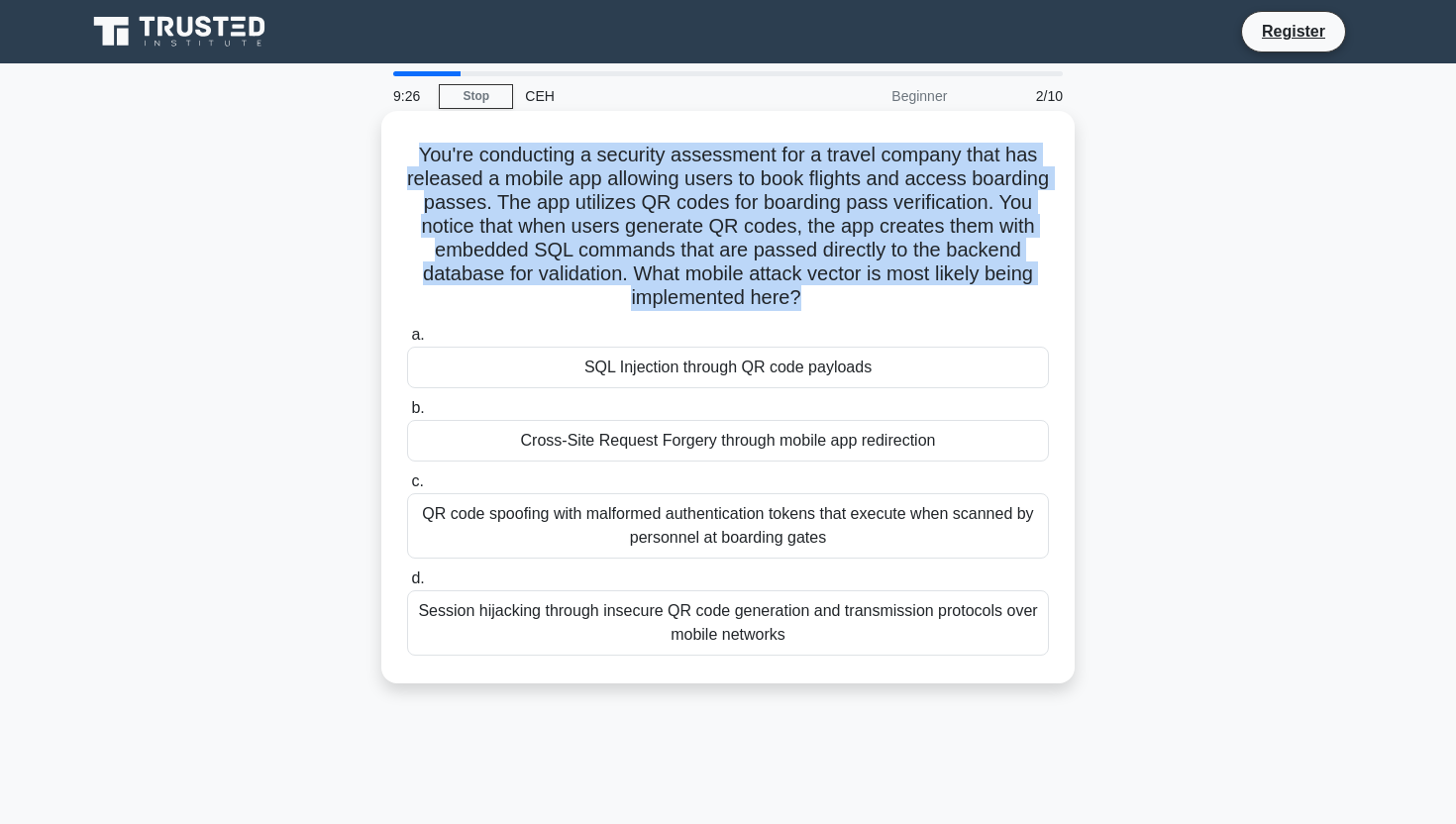 click on ".spinner_0XTQ{transform-origin:center;animation:spinner_y6GP .75s linear infinite}@keyframes spinner_y6GP{100%{transform:rotate(360deg)}}" 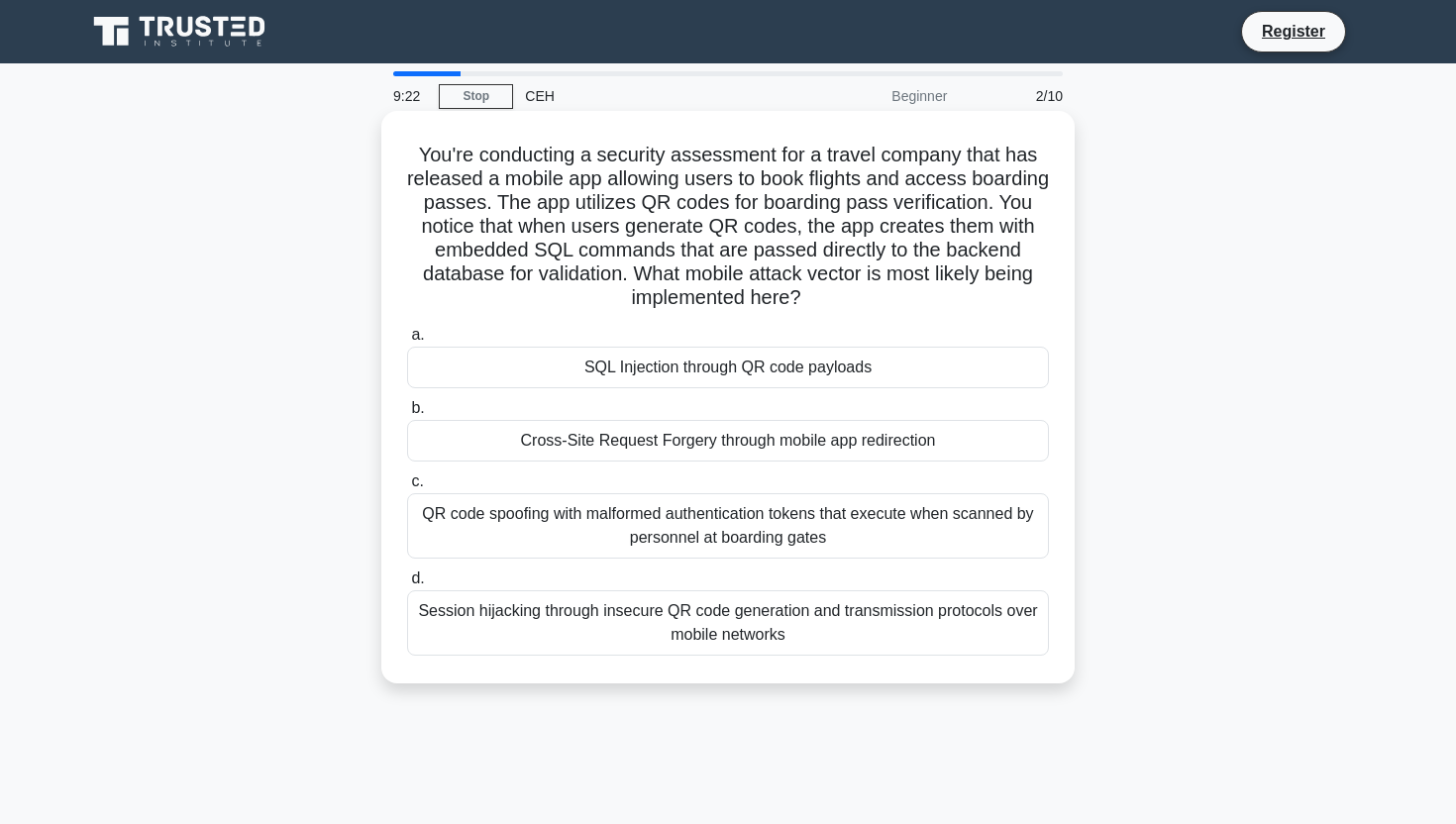 click on "SQL Injection through QR code payloads" at bounding box center (728, 367) 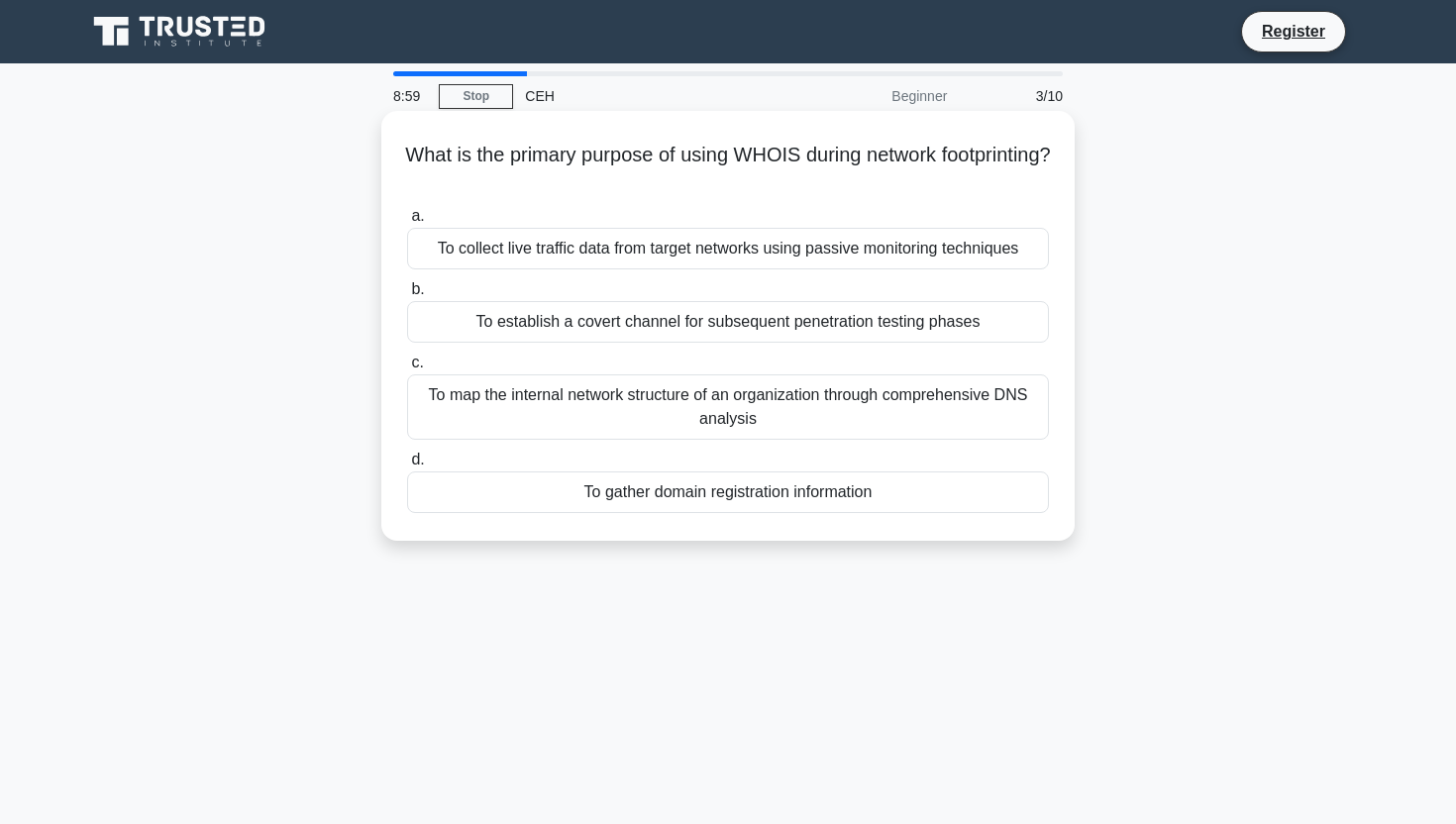 click on "To gather domain registration information" at bounding box center [728, 492] 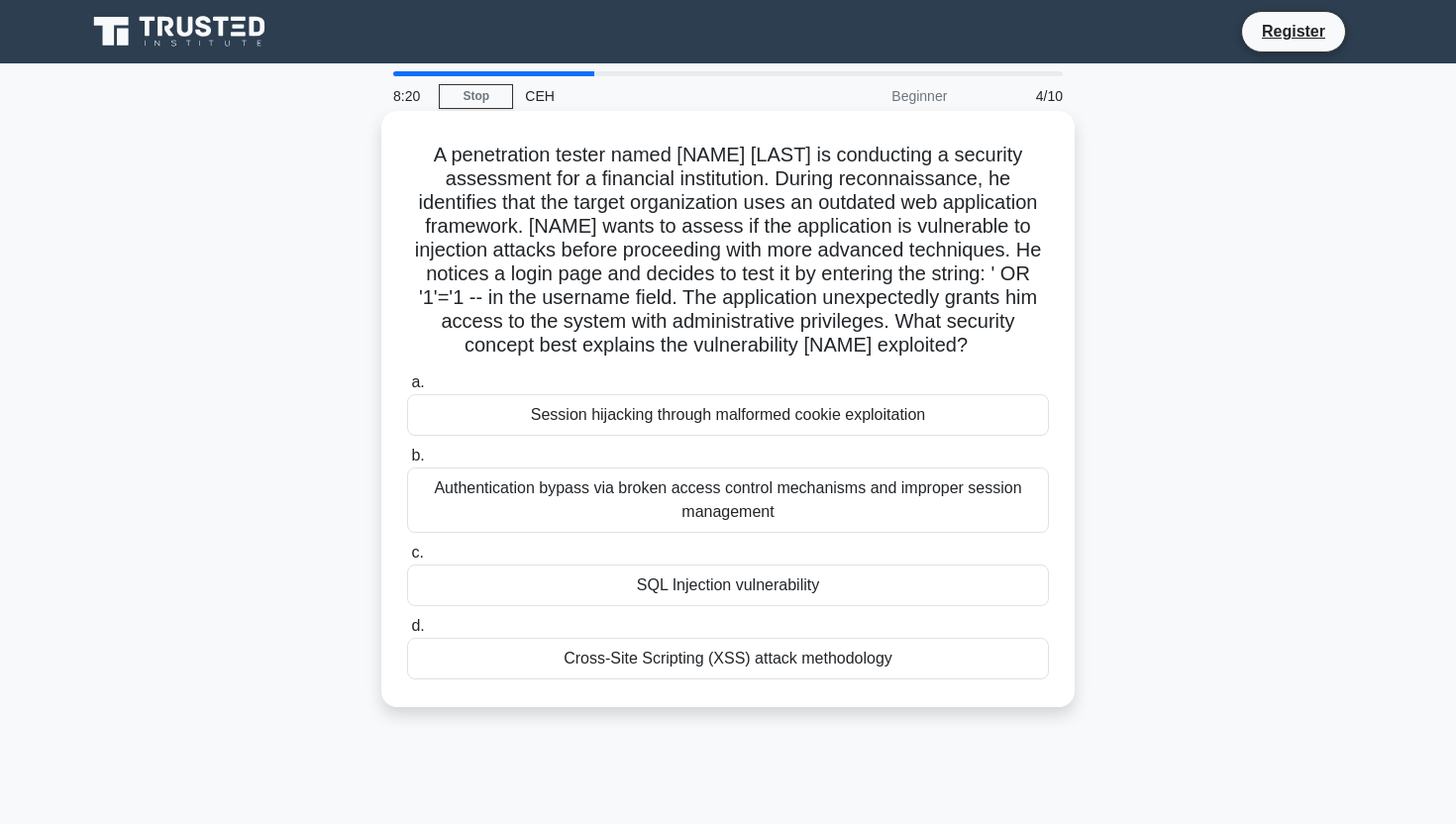 click on "SQL Injection vulnerability" at bounding box center [728, 585] 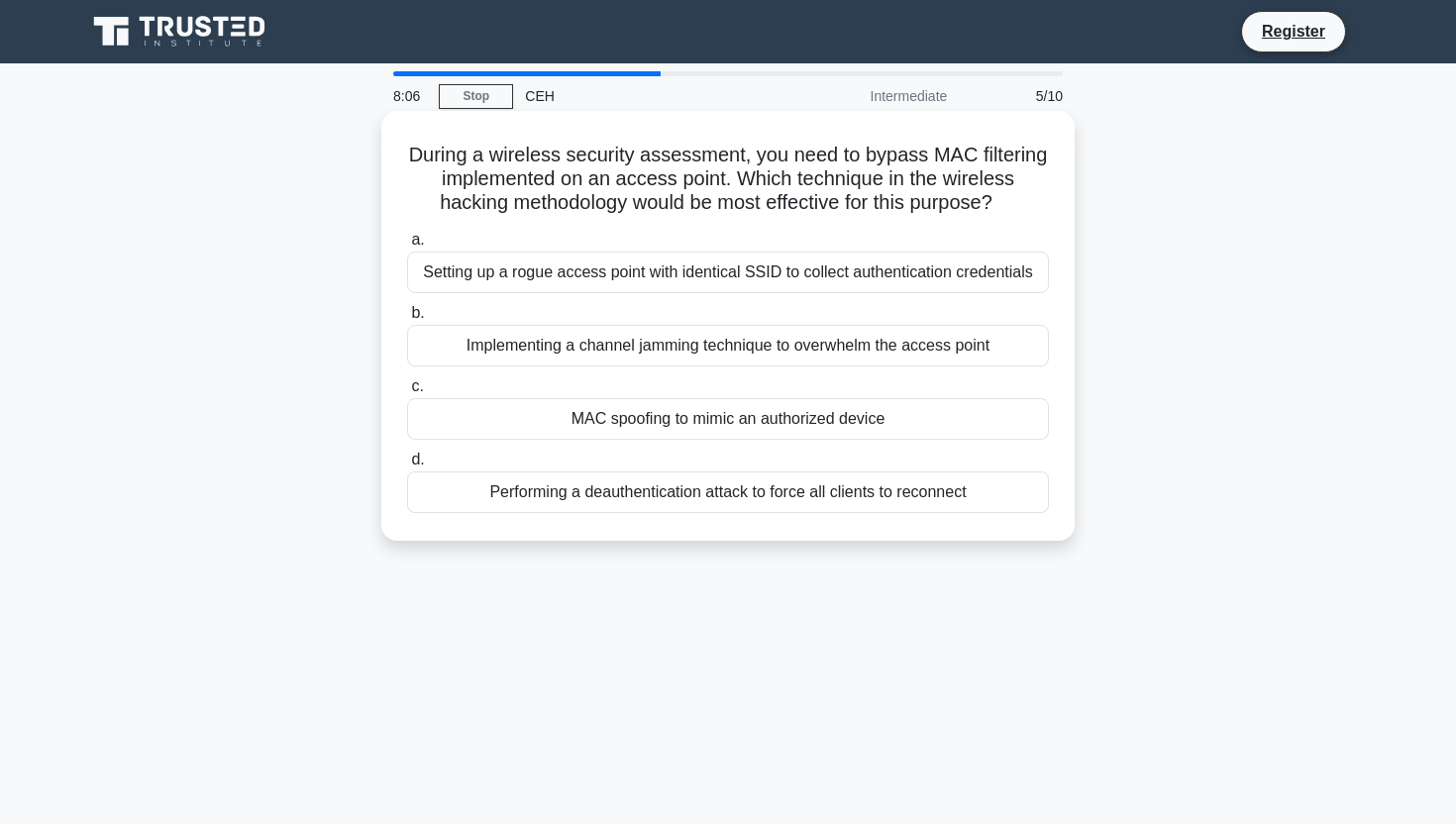 click on "Implementing a channel jamming technique to overwhelm the access point" at bounding box center (728, 346) 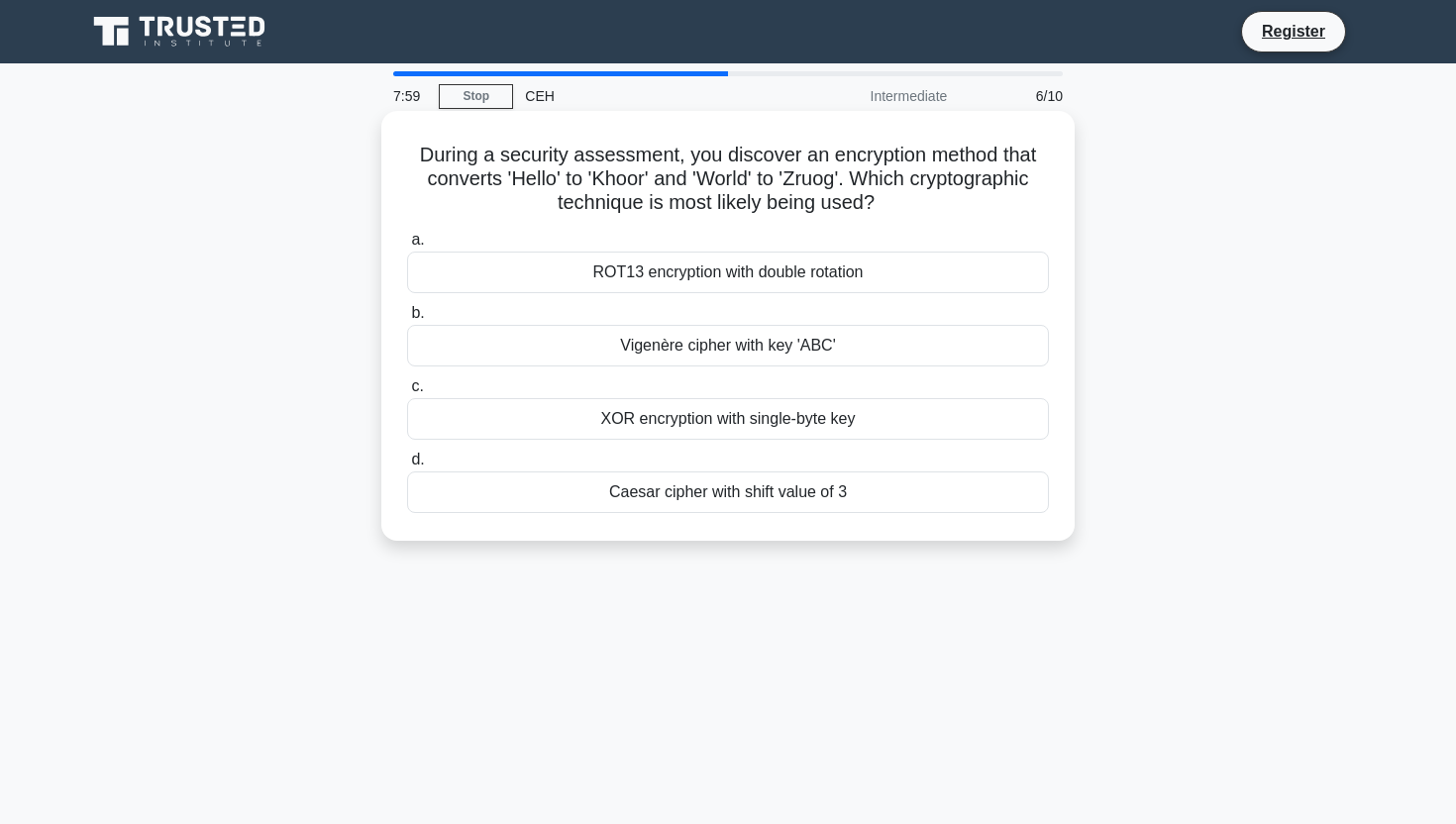 click on "XOR encryption with single-byte key" at bounding box center (728, 419) 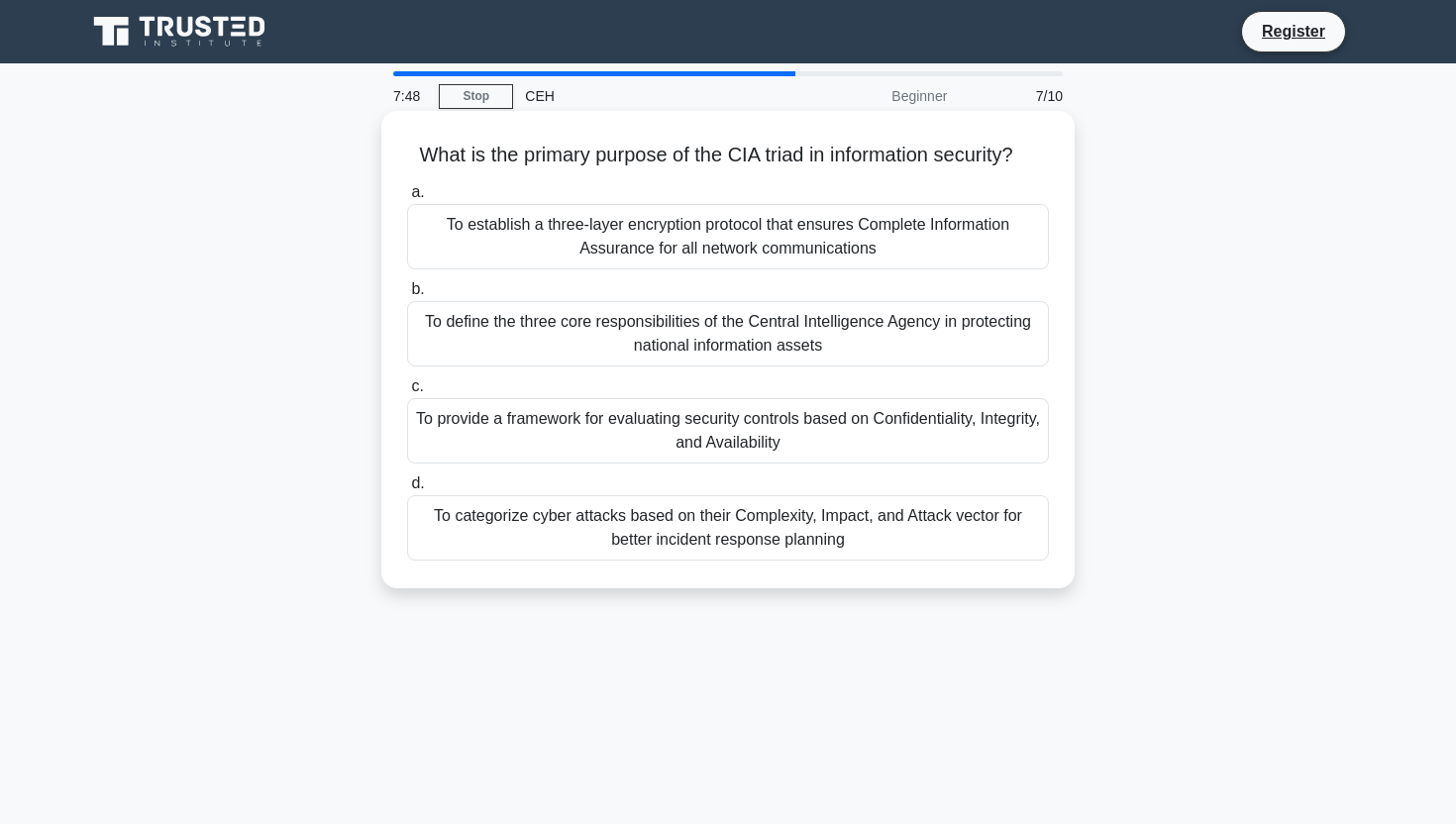 click on "To provide a framework for evaluating security controls based on Confidentiality, Integrity, and Availability" at bounding box center [728, 431] 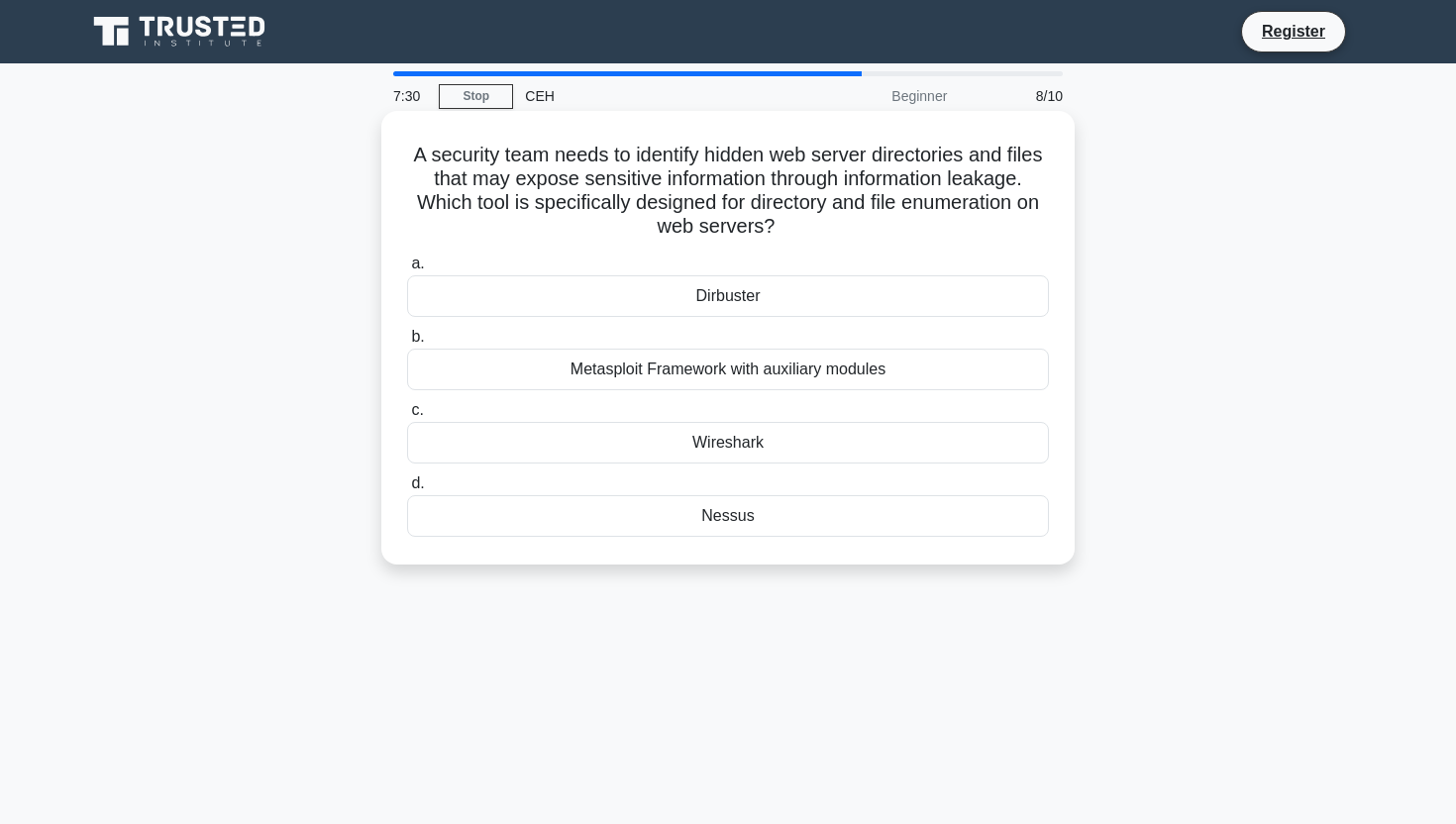 click on "Metasploit Framework with auxiliary modules" at bounding box center [728, 369] 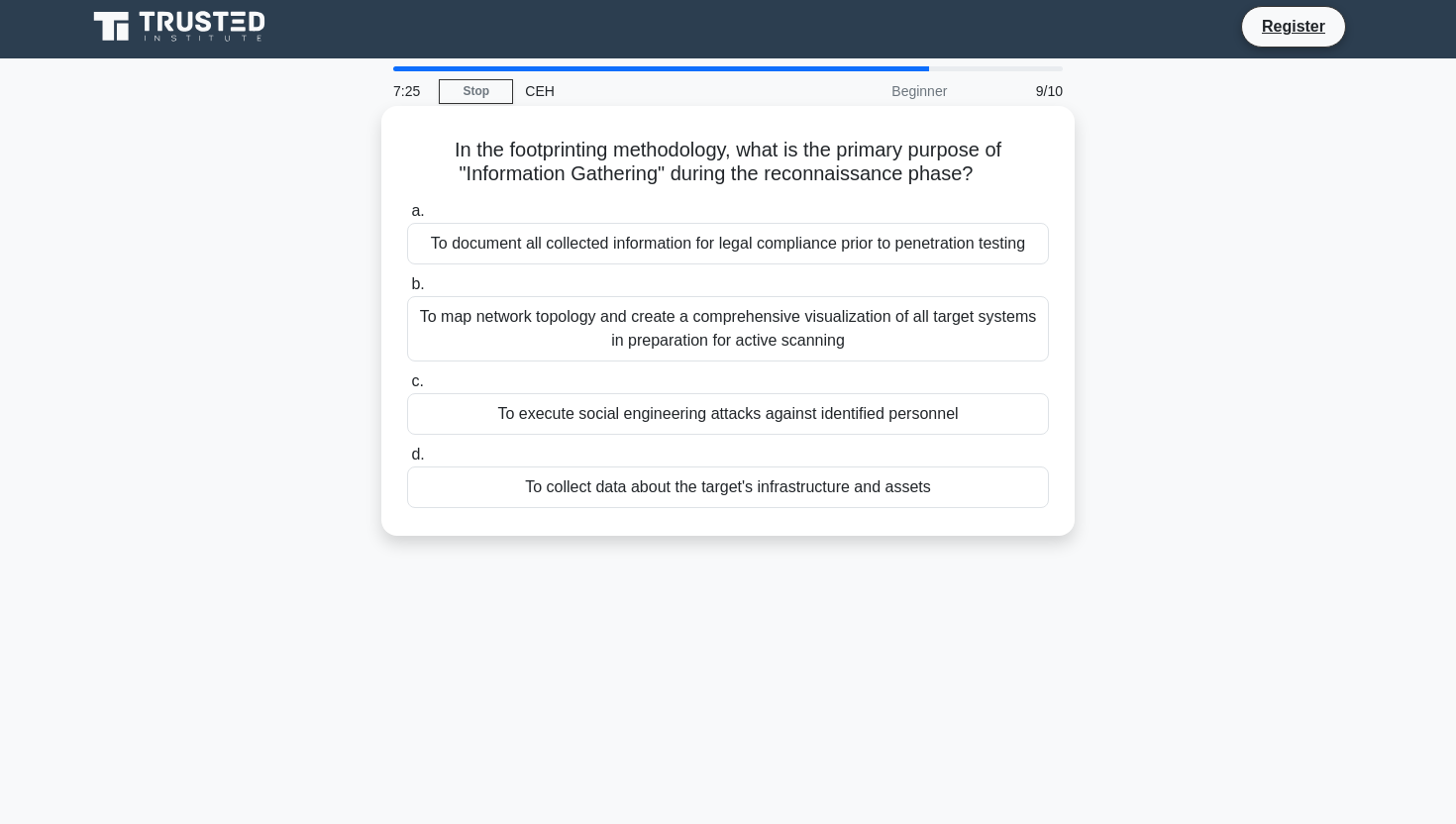 scroll, scrollTop: 0, scrollLeft: 0, axis: both 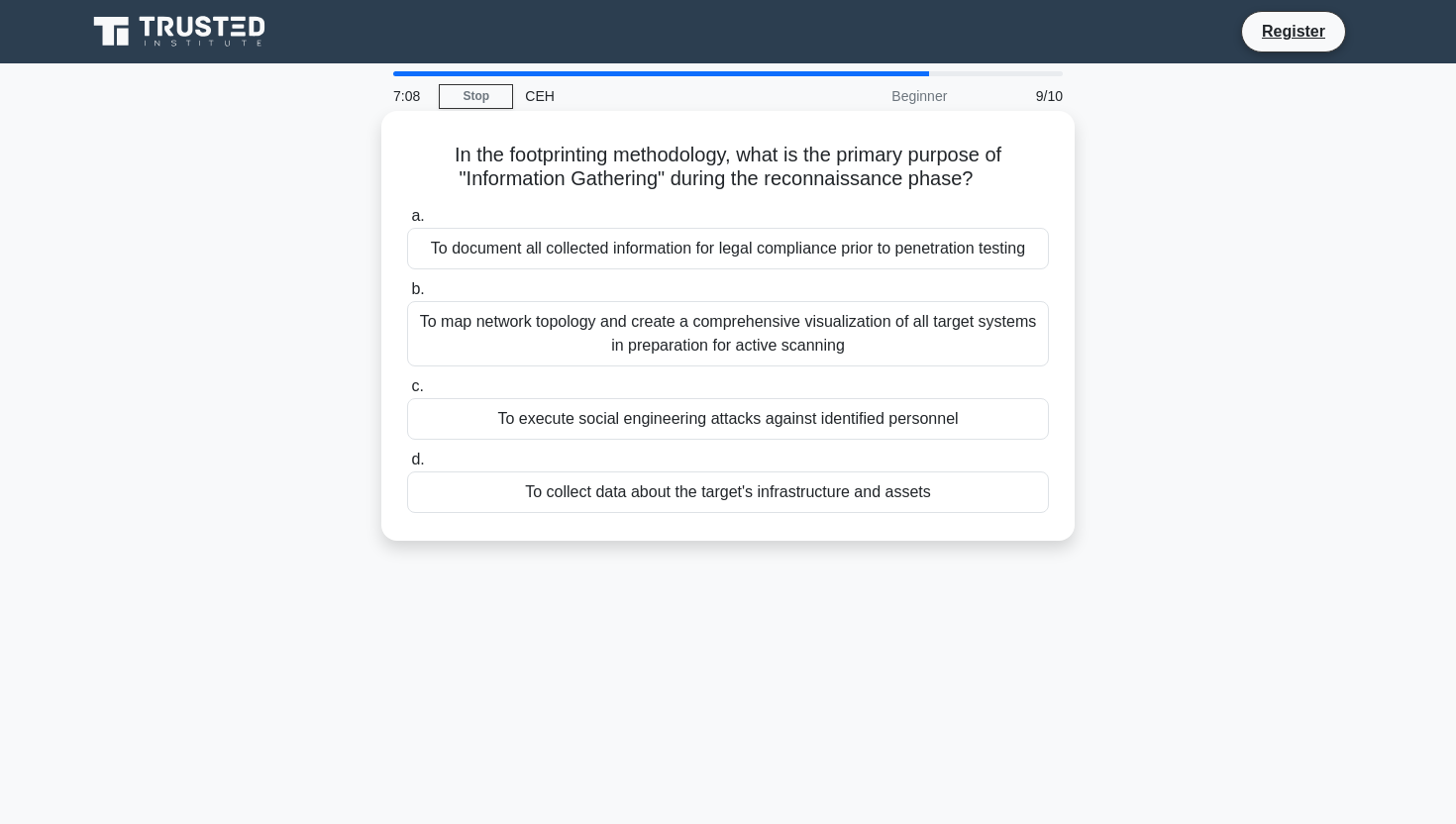 click on "To collect data about the target's infrastructure and assets" at bounding box center [728, 492] 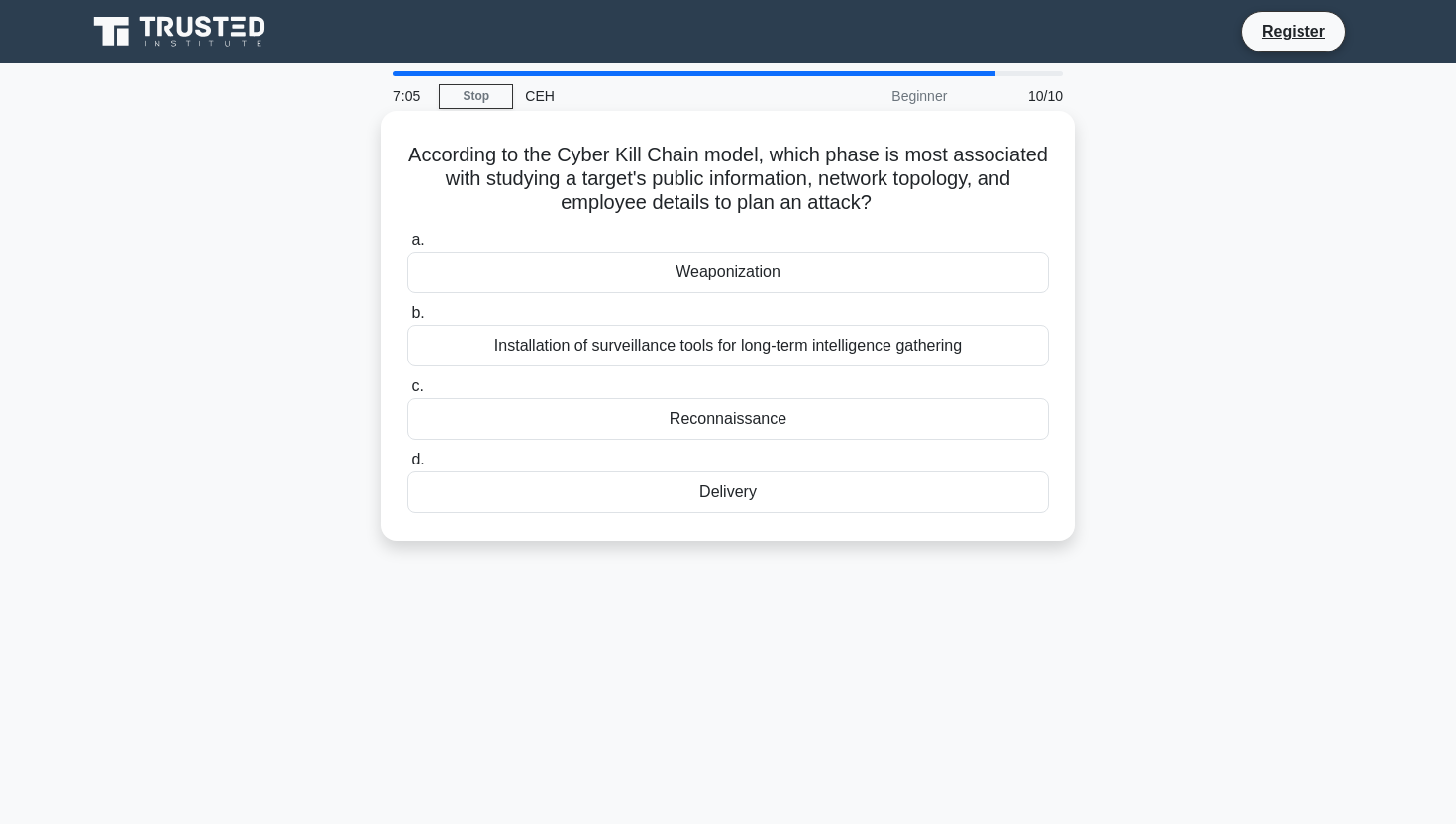 click on "According to the Cyber Kill Chain model, which phase is most associated with studying a target's public information, network topology, and employee details to plan an attack?
.spinner_0XTQ{transform-origin:center;animation:spinner_y6GP .75s linear infinite}@keyframes spinner_y6GP{100%{transform:rotate(360deg)}}" at bounding box center (728, 179) 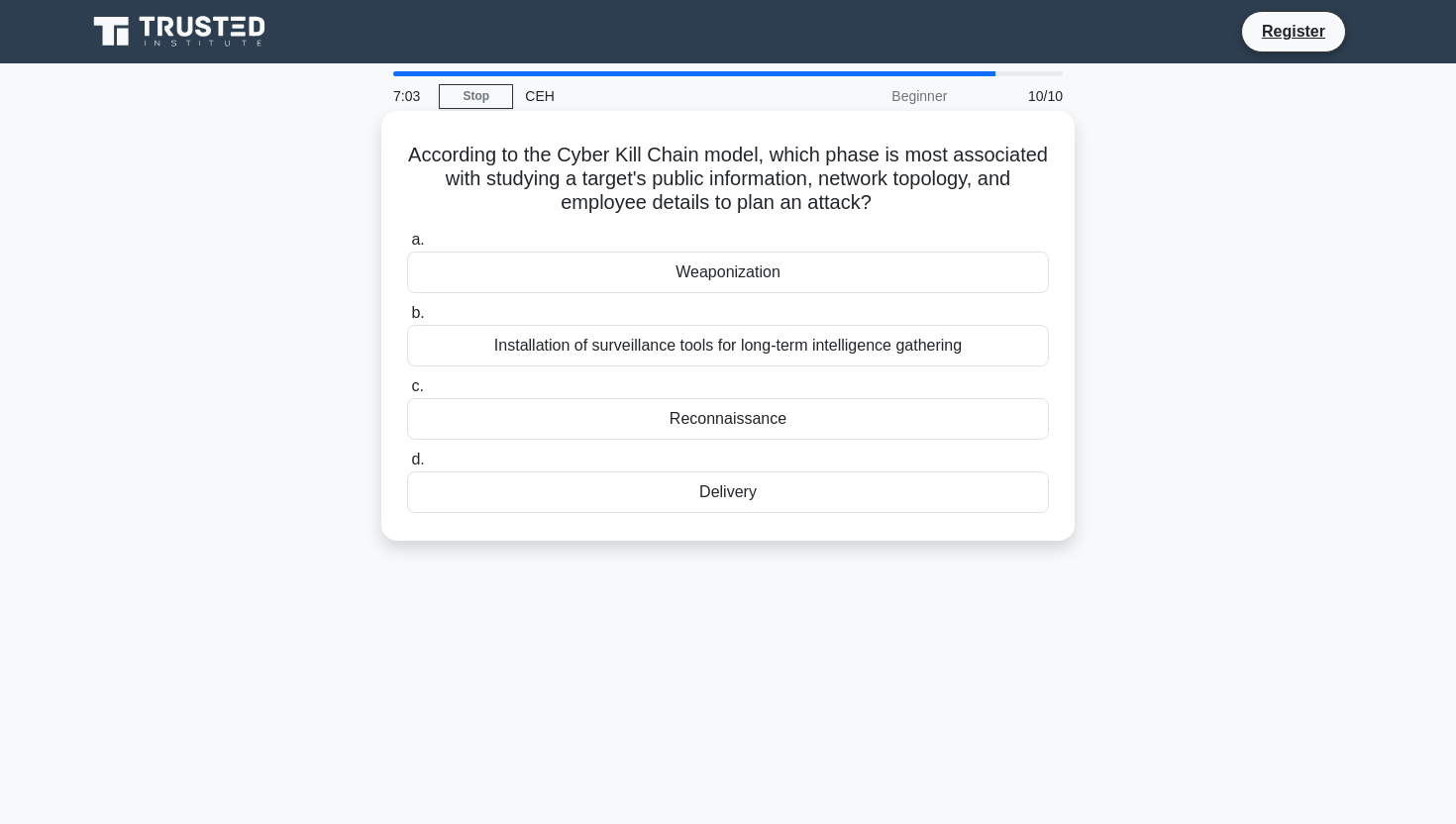 click on "According to the Cyber Kill Chain model, which phase is most associated with studying a target's public information, network topology, and employee details to plan an attack?
.spinner_0XTQ{transform-origin:center;animation:spinner_y6GP .75s linear infinite}@keyframes spinner_y6GP{100%{transform:rotate(360deg)}}" at bounding box center [728, 179] 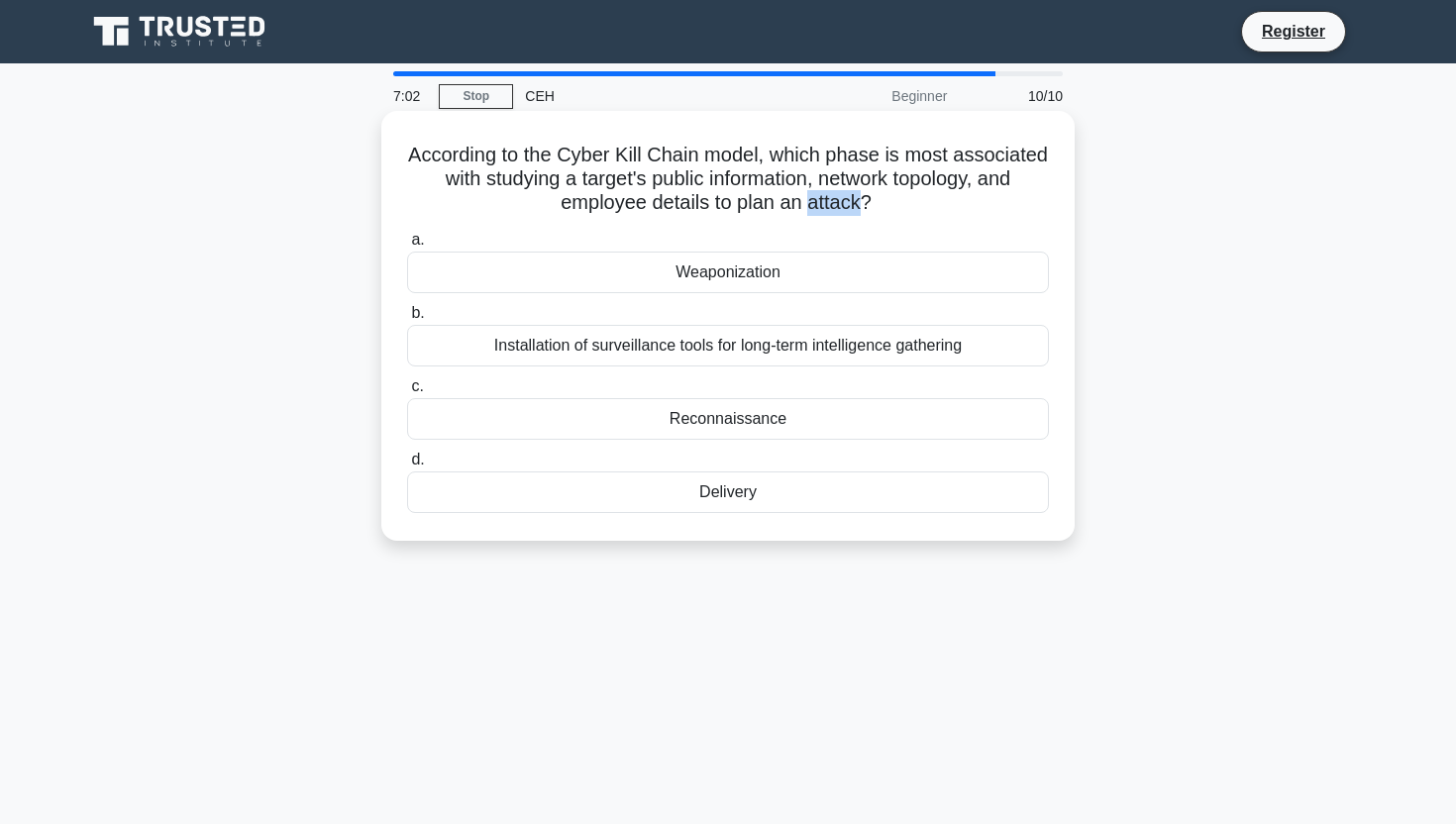 click on "According to the Cyber Kill Chain model, which phase is most associated with studying a target's public information, network topology, and employee details to plan an attack?
.spinner_0XTQ{transform-origin:center;animation:spinner_y6GP .75s linear infinite}@keyframes spinner_y6GP{100%{transform:rotate(360deg)}}" at bounding box center (728, 179) 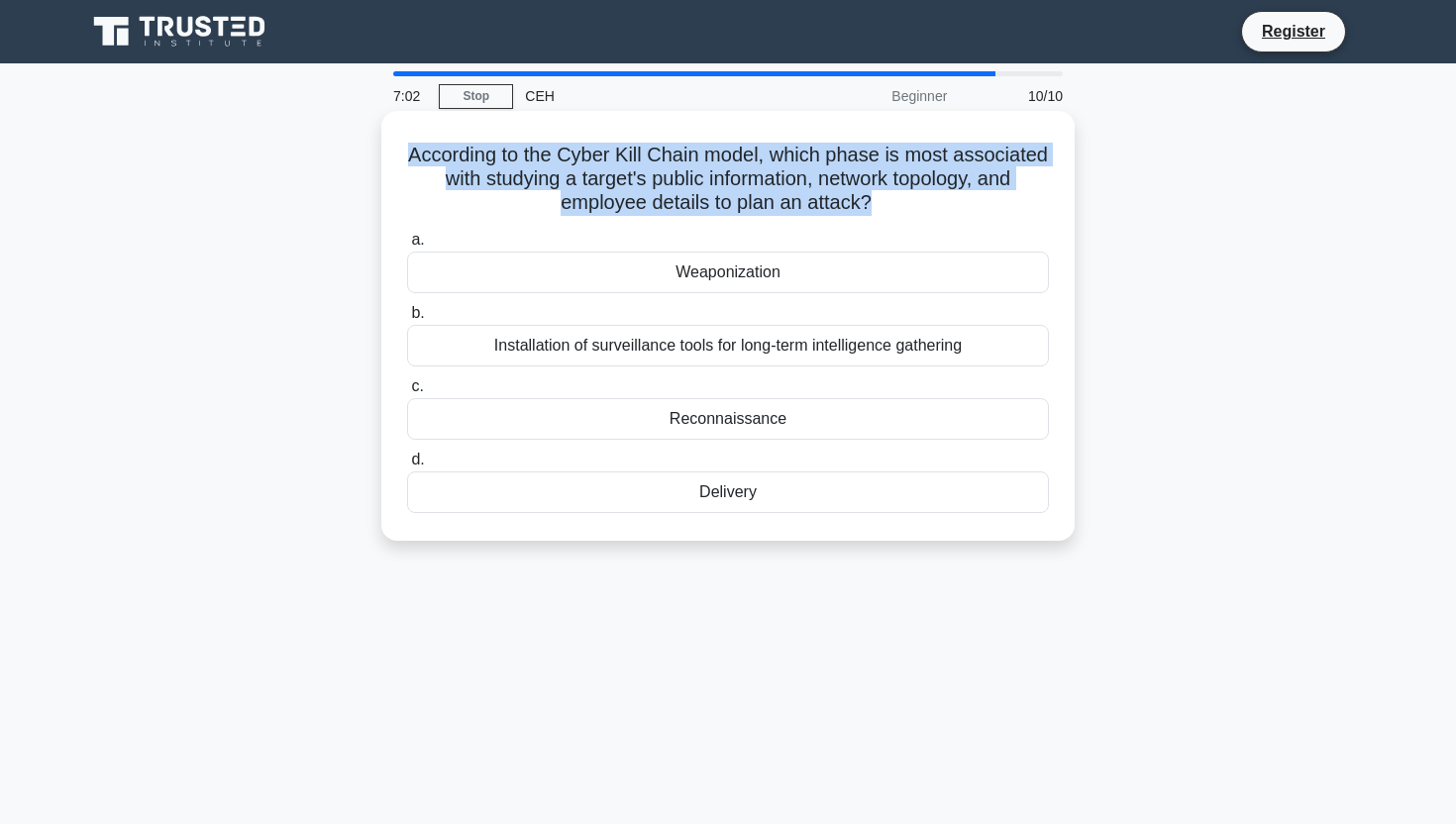 click on "According to the Cyber Kill Chain model, which phase is most associated with studying a target's public information, network topology, and employee details to plan an attack?
.spinner_0XTQ{transform-origin:center;animation:spinner_y6GP .75s linear infinite}@keyframes spinner_y6GP{100%{transform:rotate(360deg)}}" at bounding box center (728, 179) 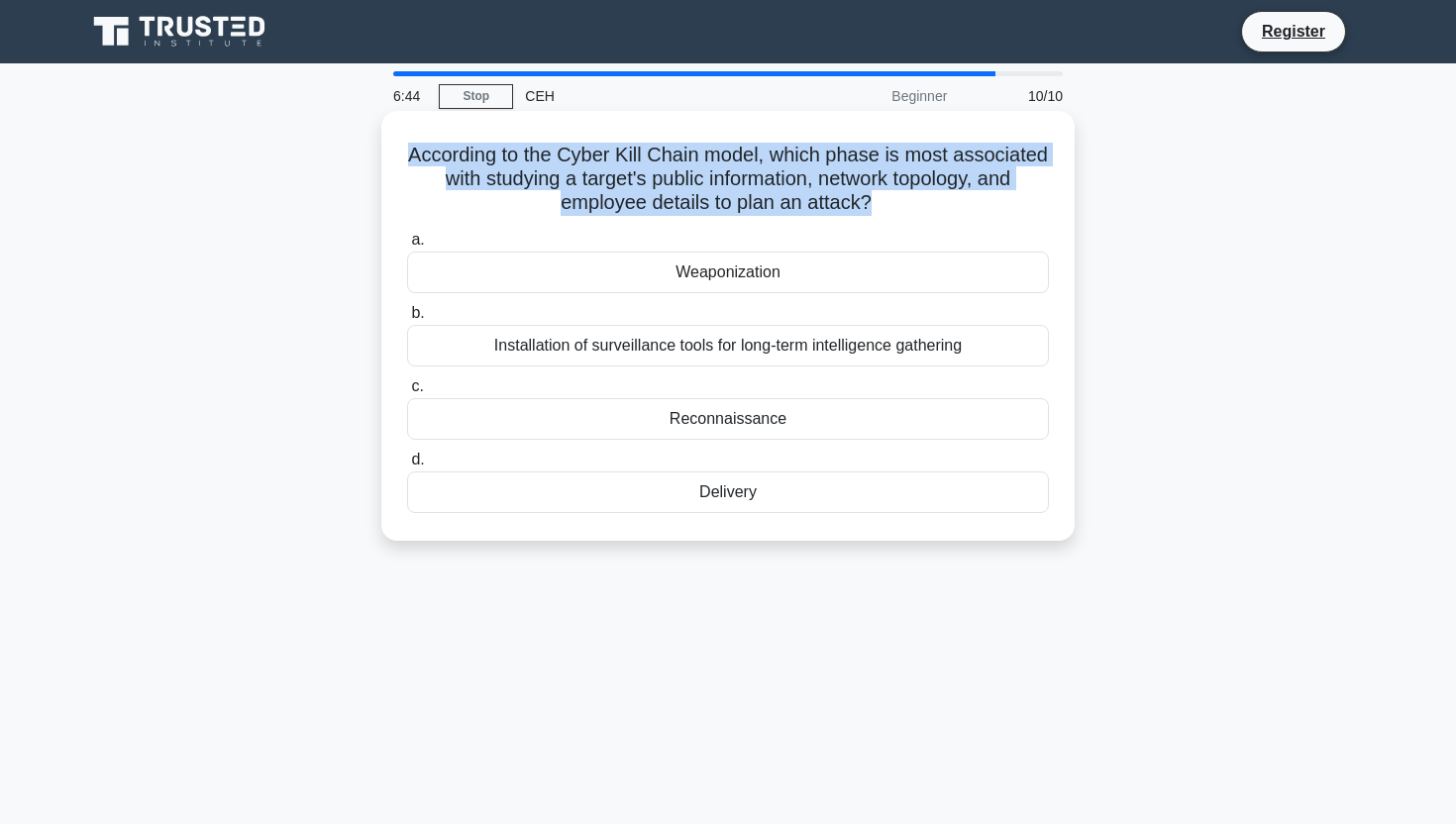 click on "Reconnaissance" at bounding box center [728, 419] 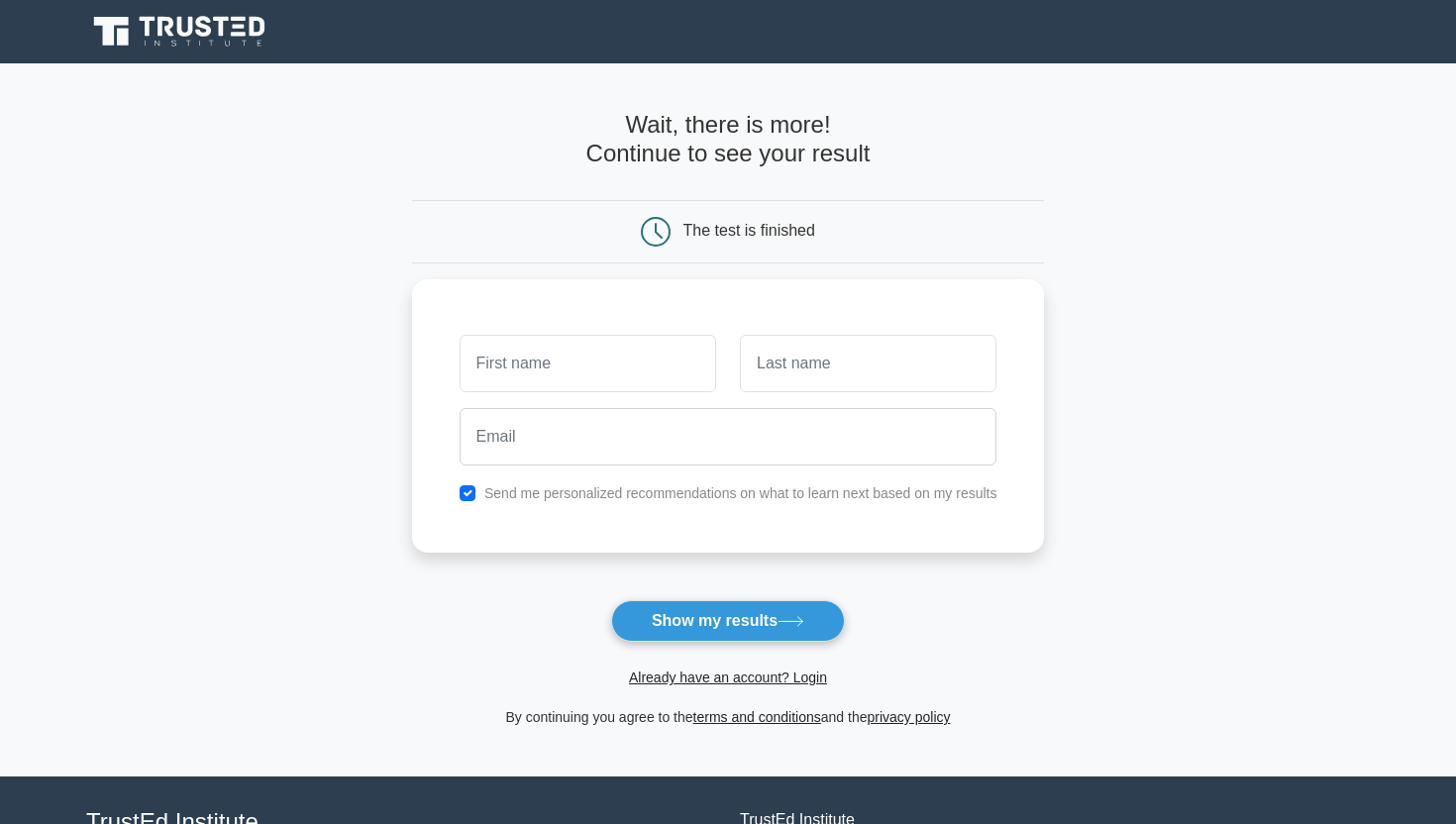 scroll, scrollTop: 0, scrollLeft: 0, axis: both 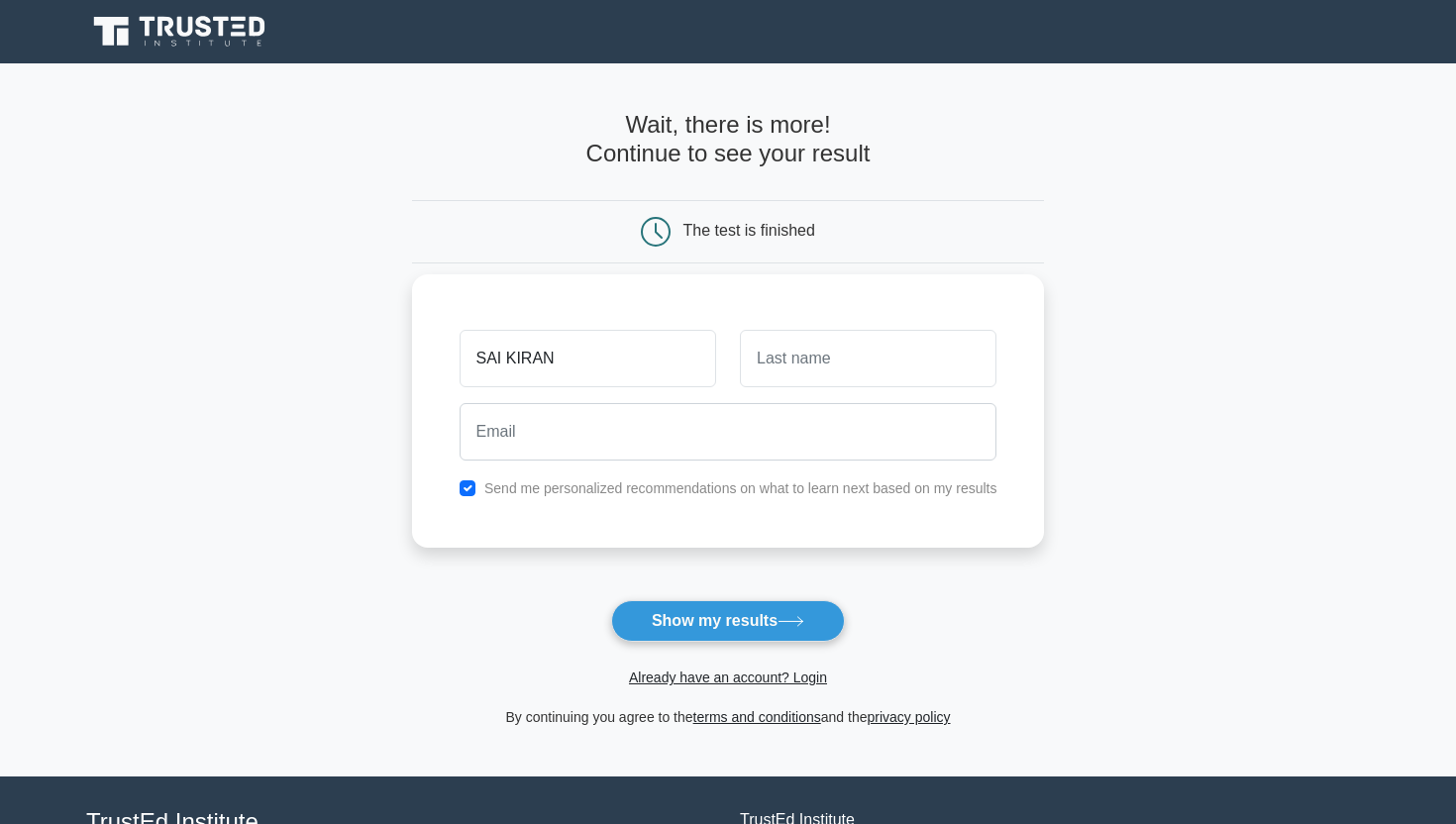 type on "SAI KIRAN" 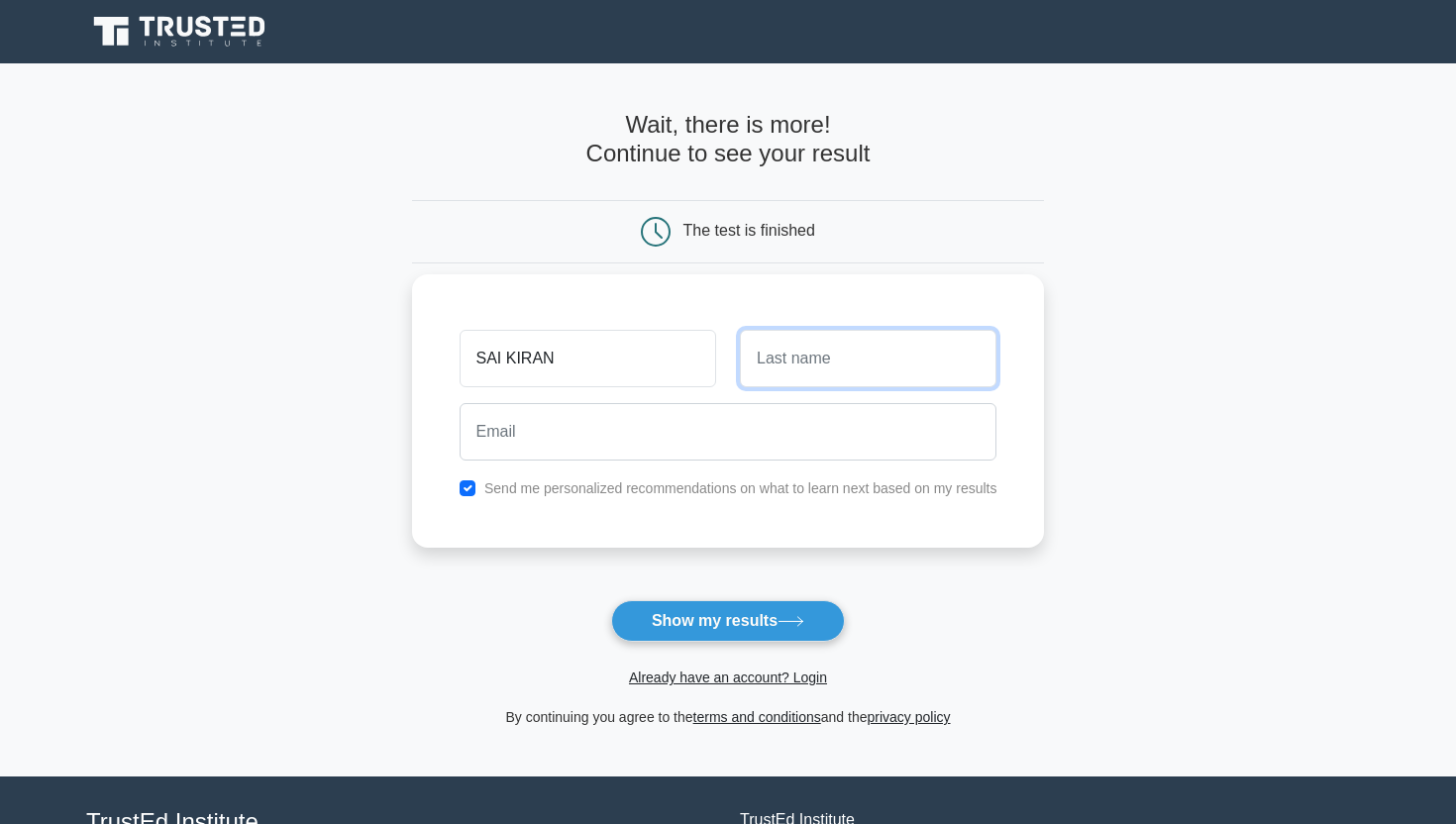 click at bounding box center [868, 359] 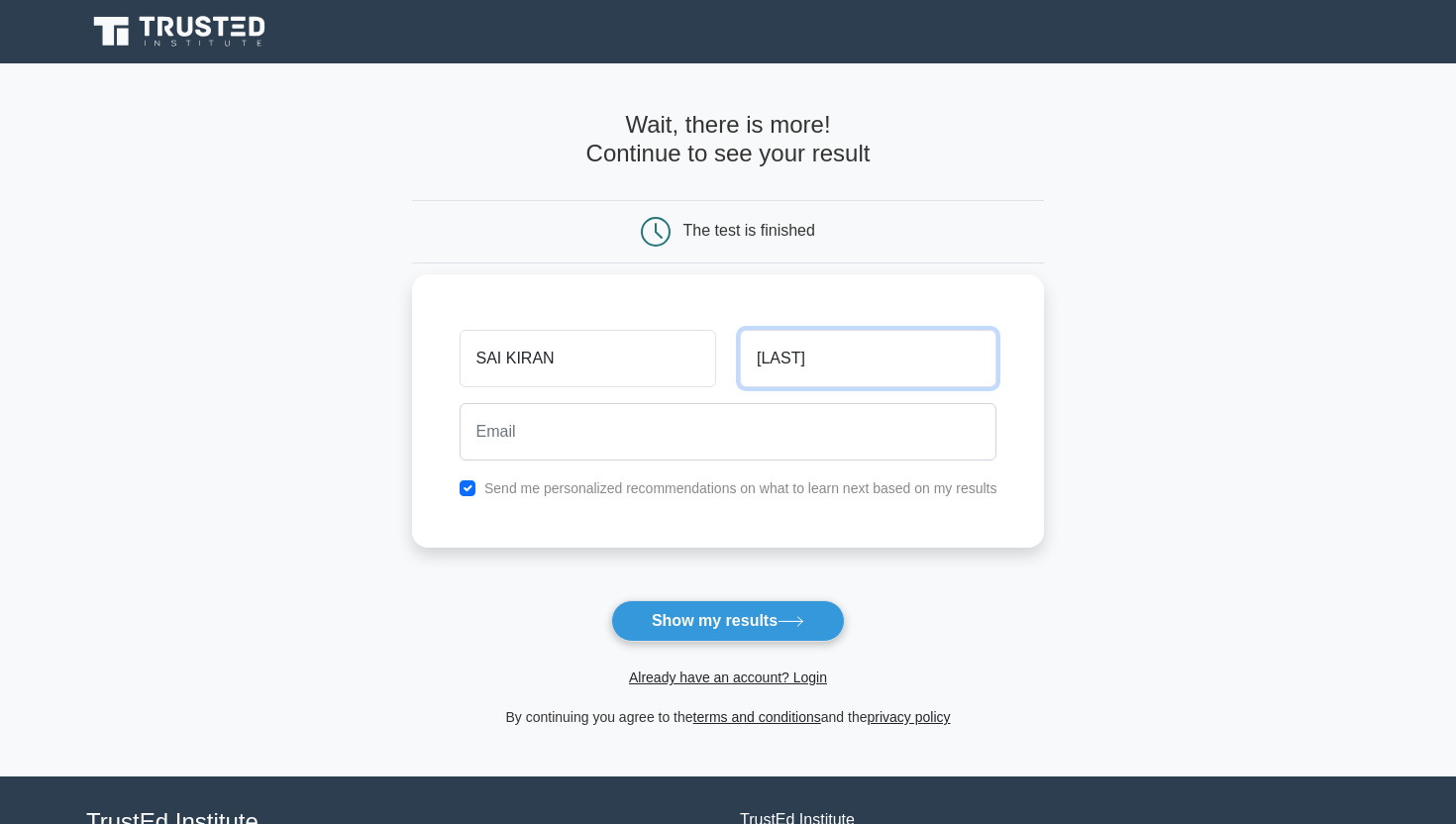 type on "[LAST]" 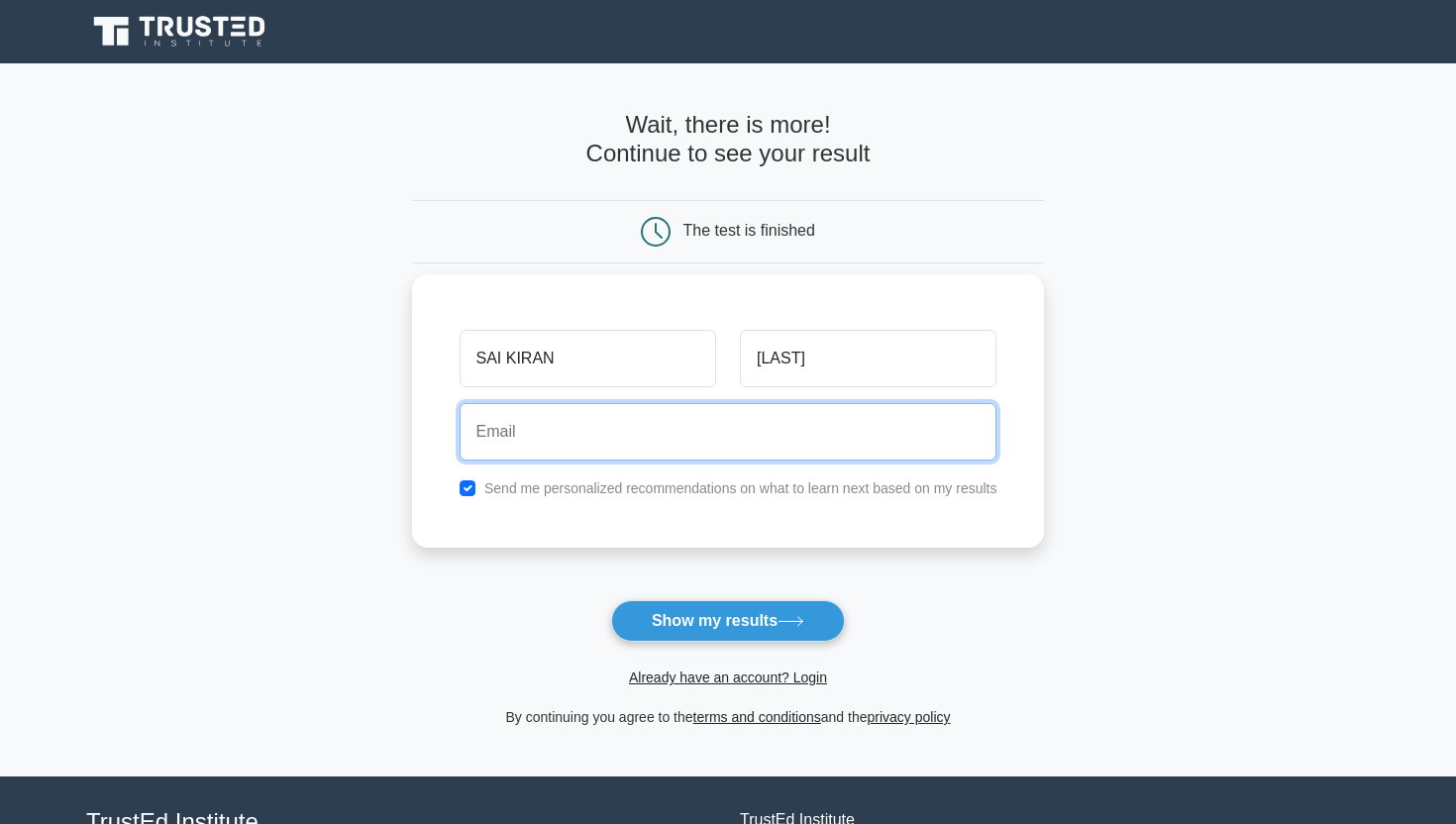 click at bounding box center (728, 432) 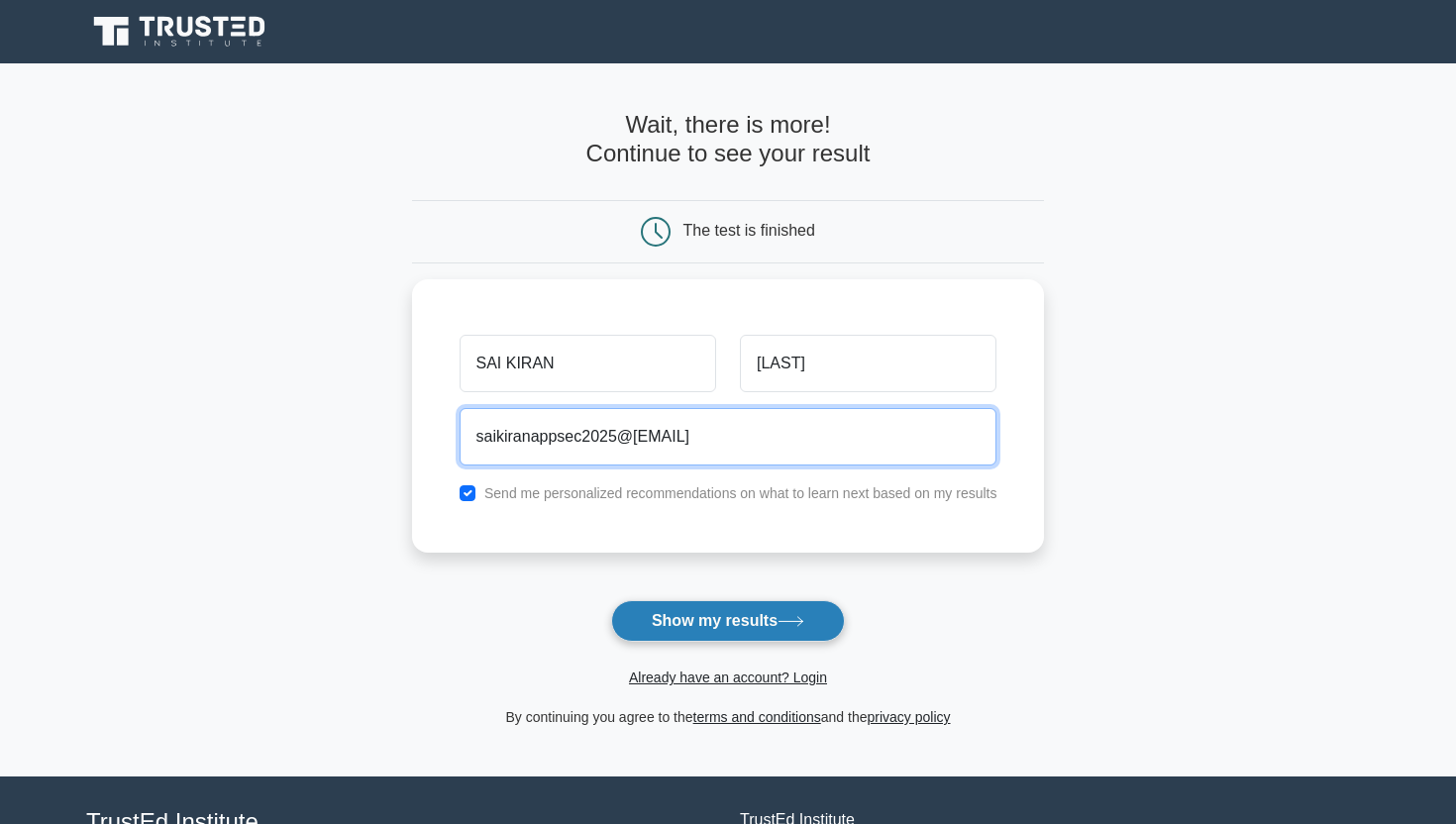type on "saikiranappsec2025@[EMAIL]" 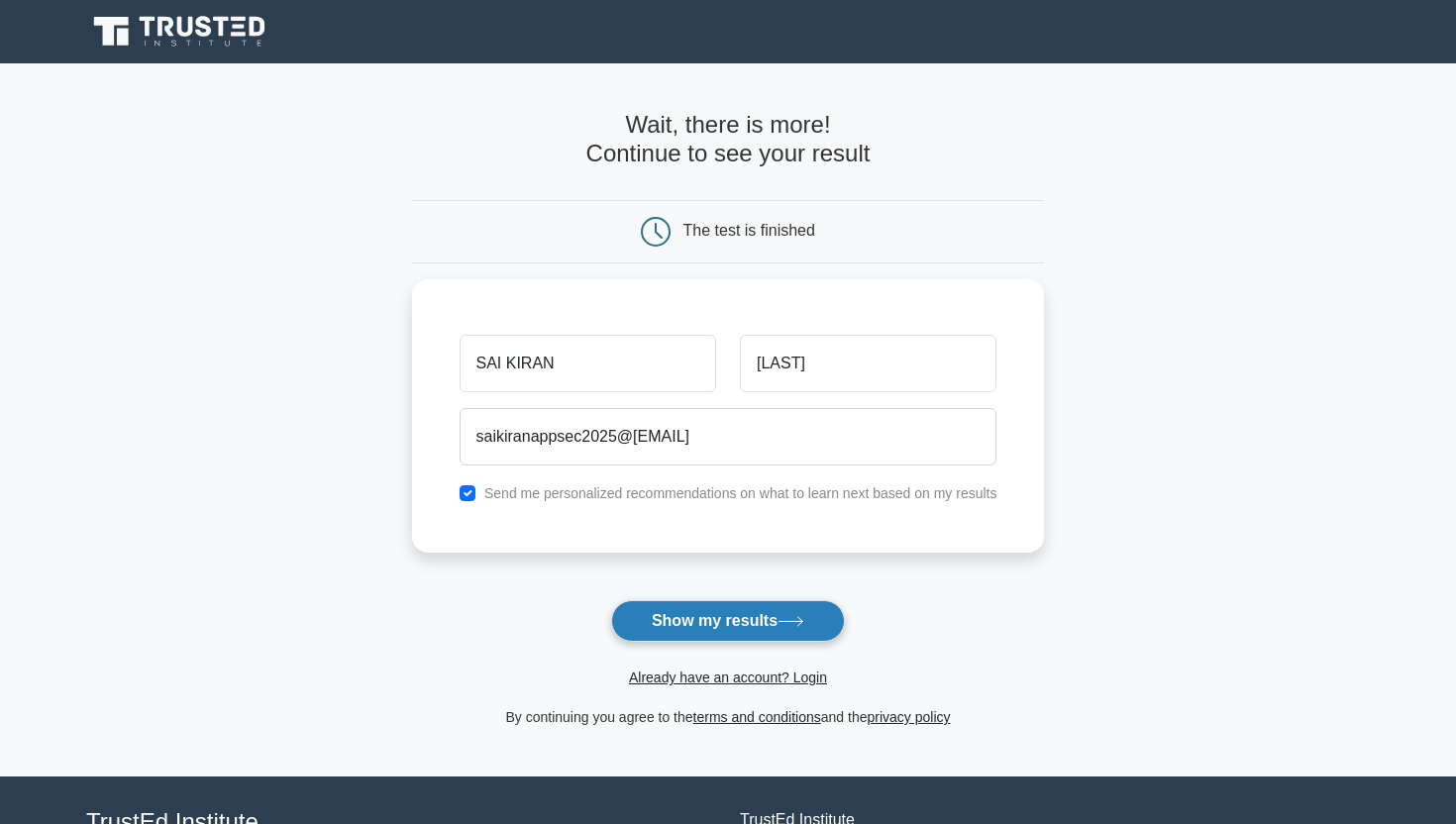 click on "Show my results" at bounding box center [728, 621] 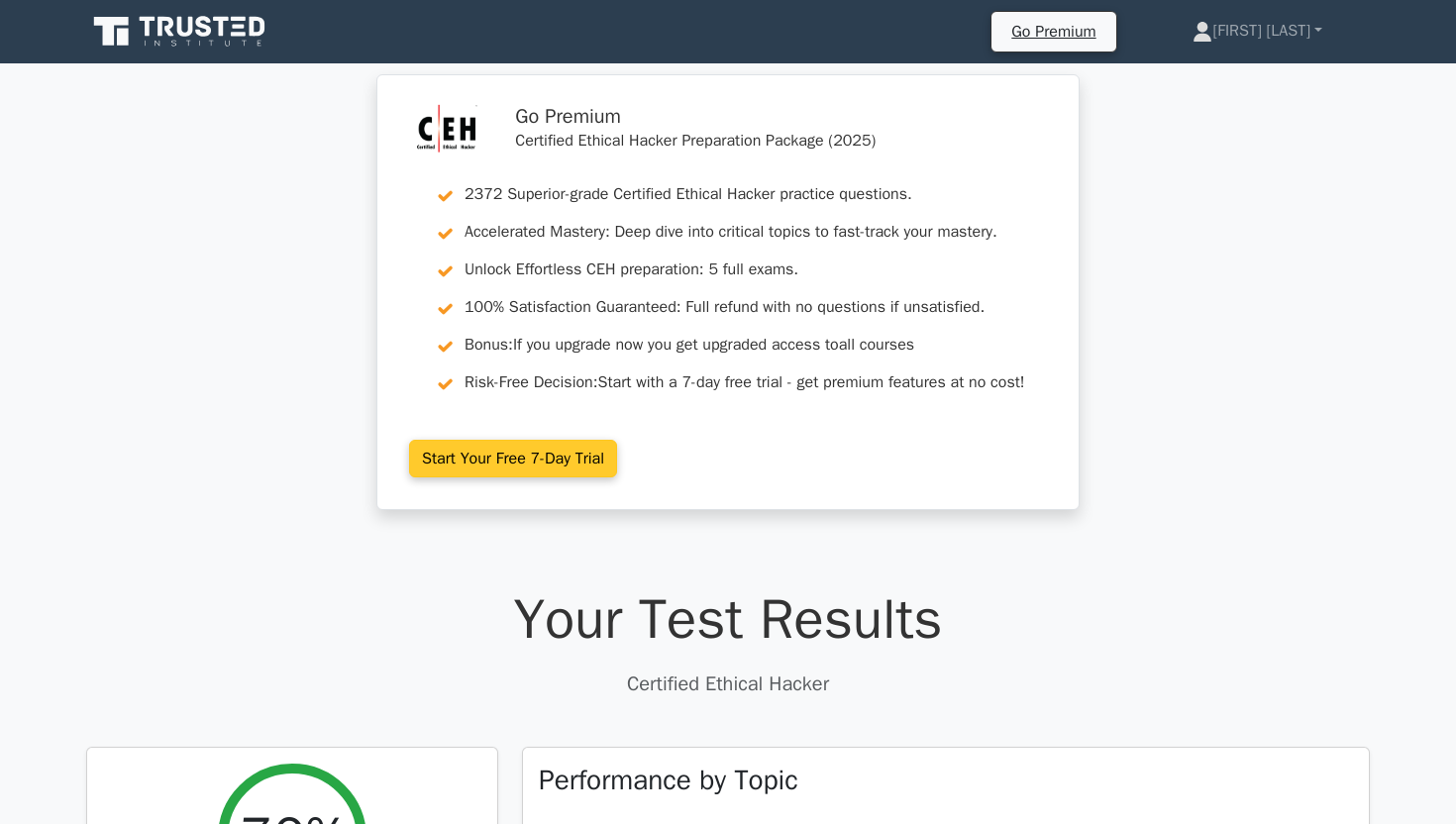 scroll, scrollTop: 0, scrollLeft: 0, axis: both 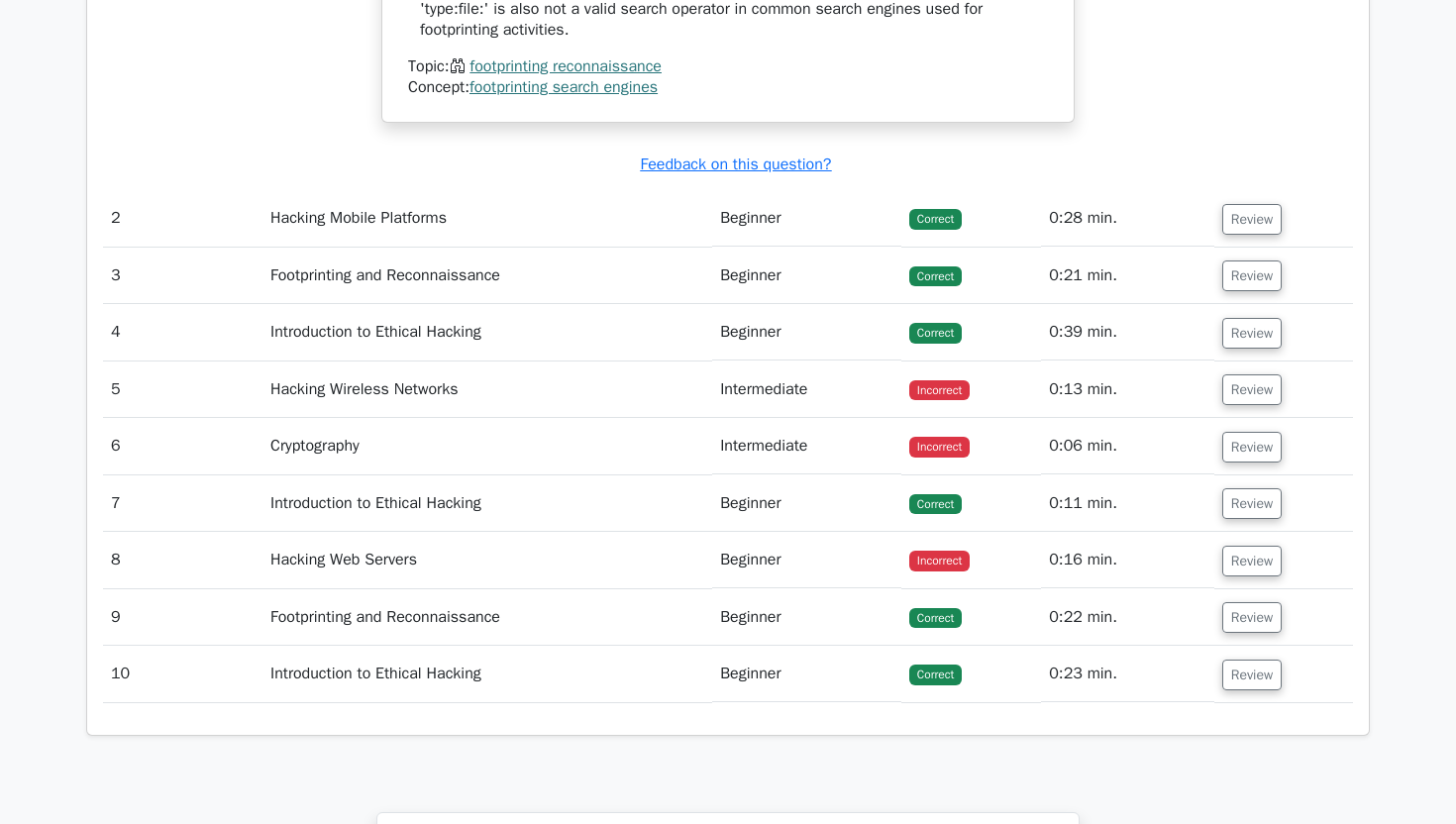 click on "Hacking Mobile Platforms" at bounding box center (487, 218) 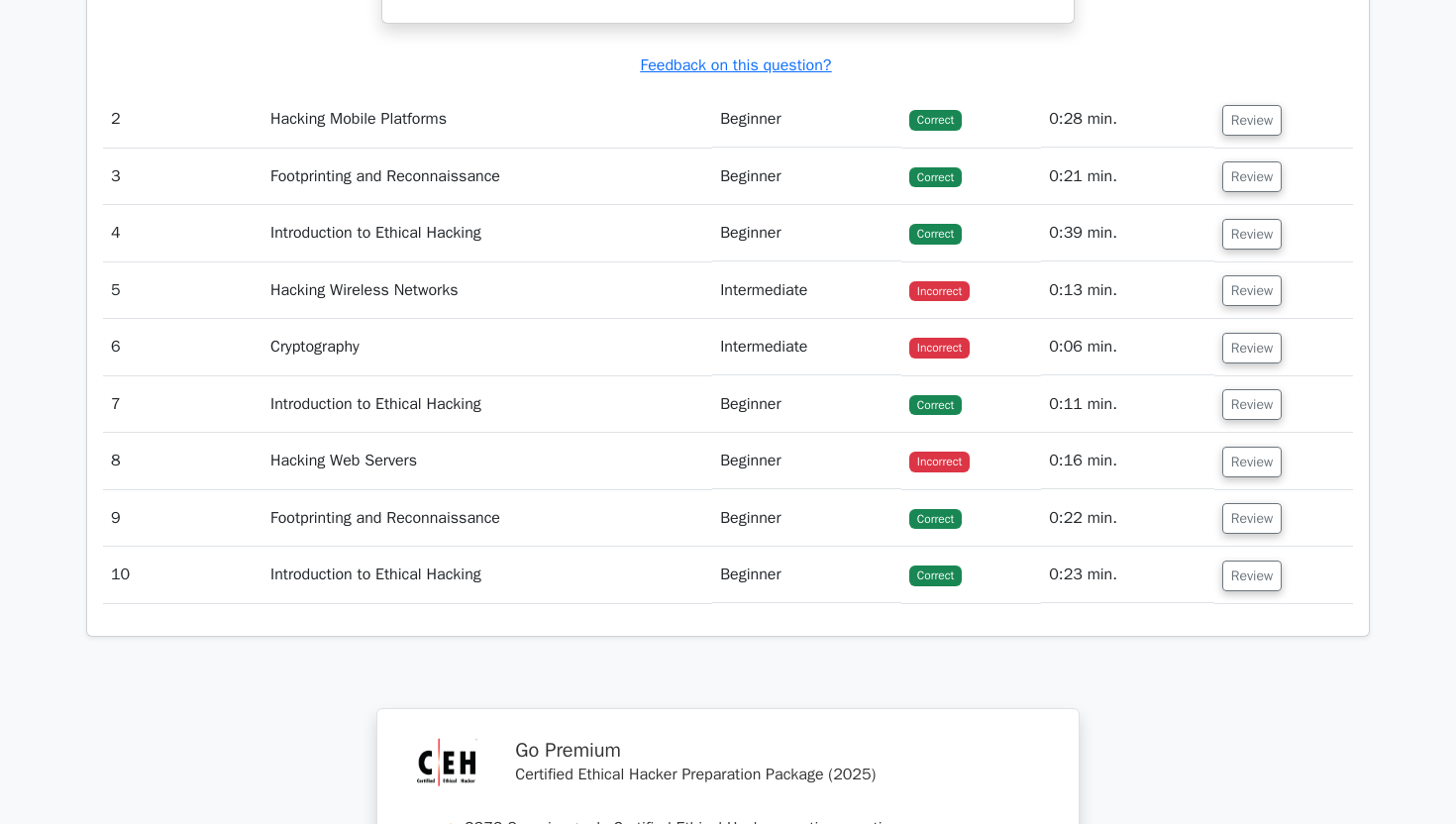 scroll, scrollTop: 2461, scrollLeft: 0, axis: vertical 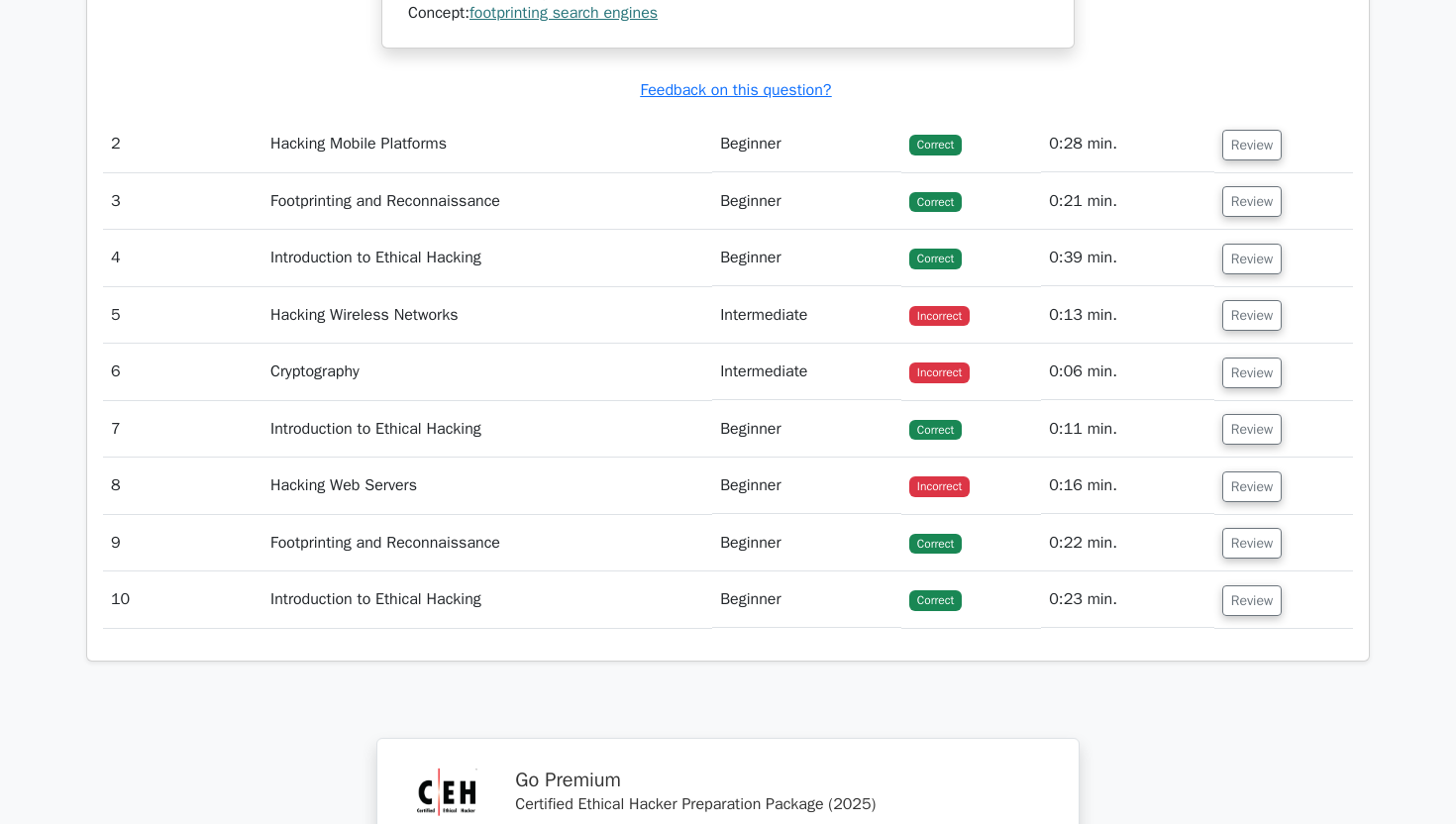 click on "Introduction to Ethical Hacking" at bounding box center [487, 599] 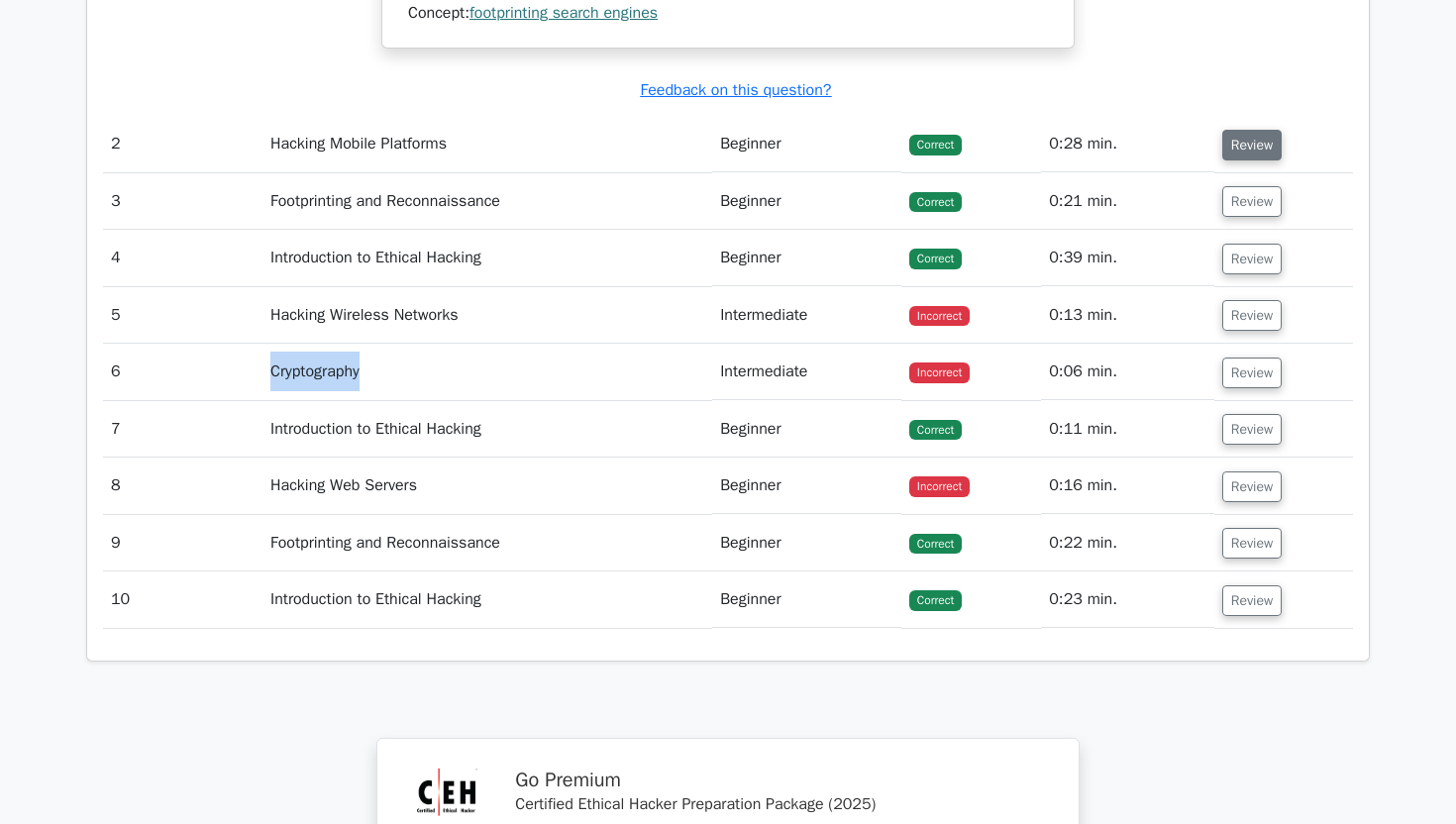 click on "Review" at bounding box center (1252, 145) 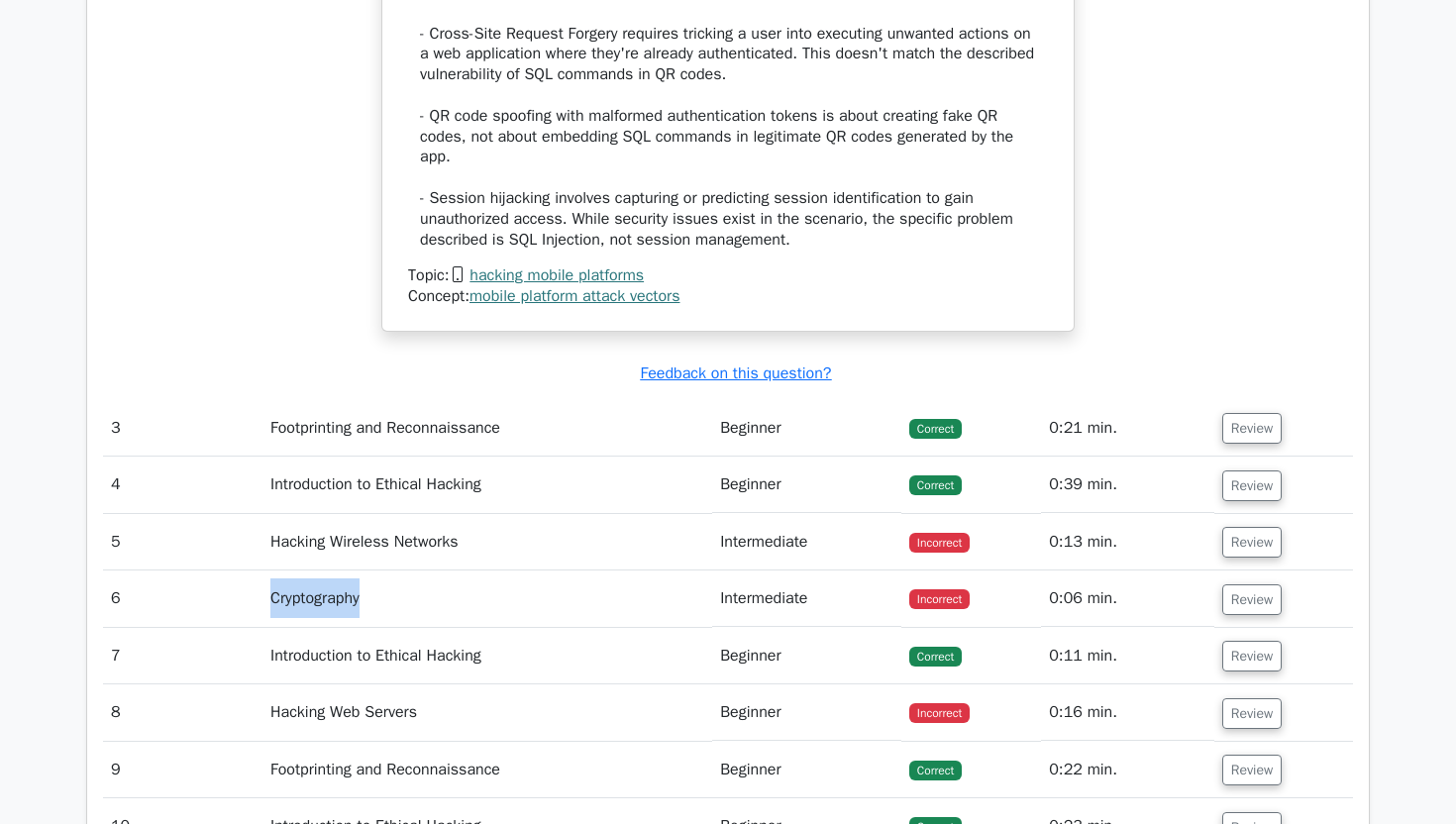 scroll, scrollTop: 3502, scrollLeft: 0, axis: vertical 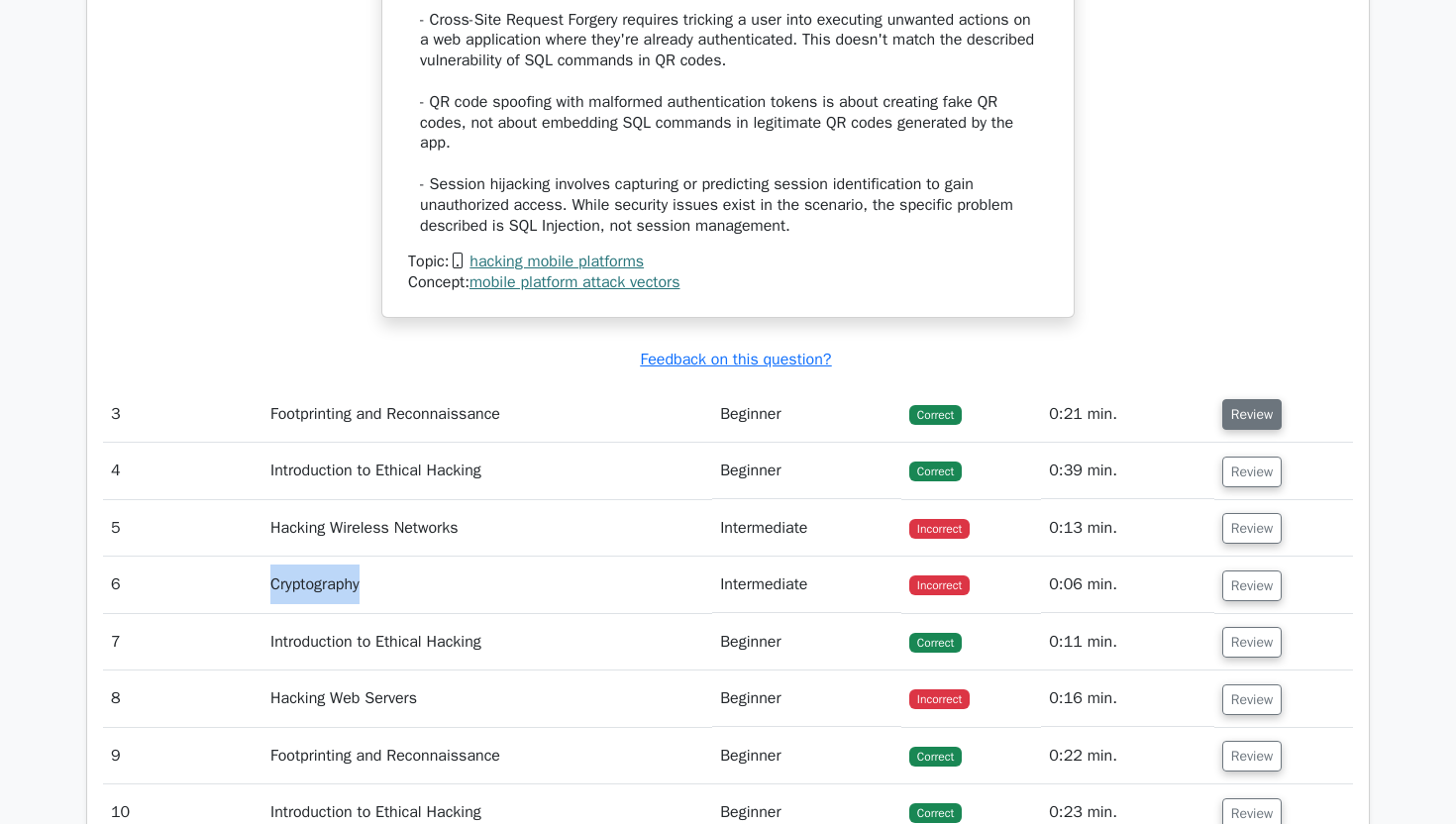 click on "Review" at bounding box center (1252, 414) 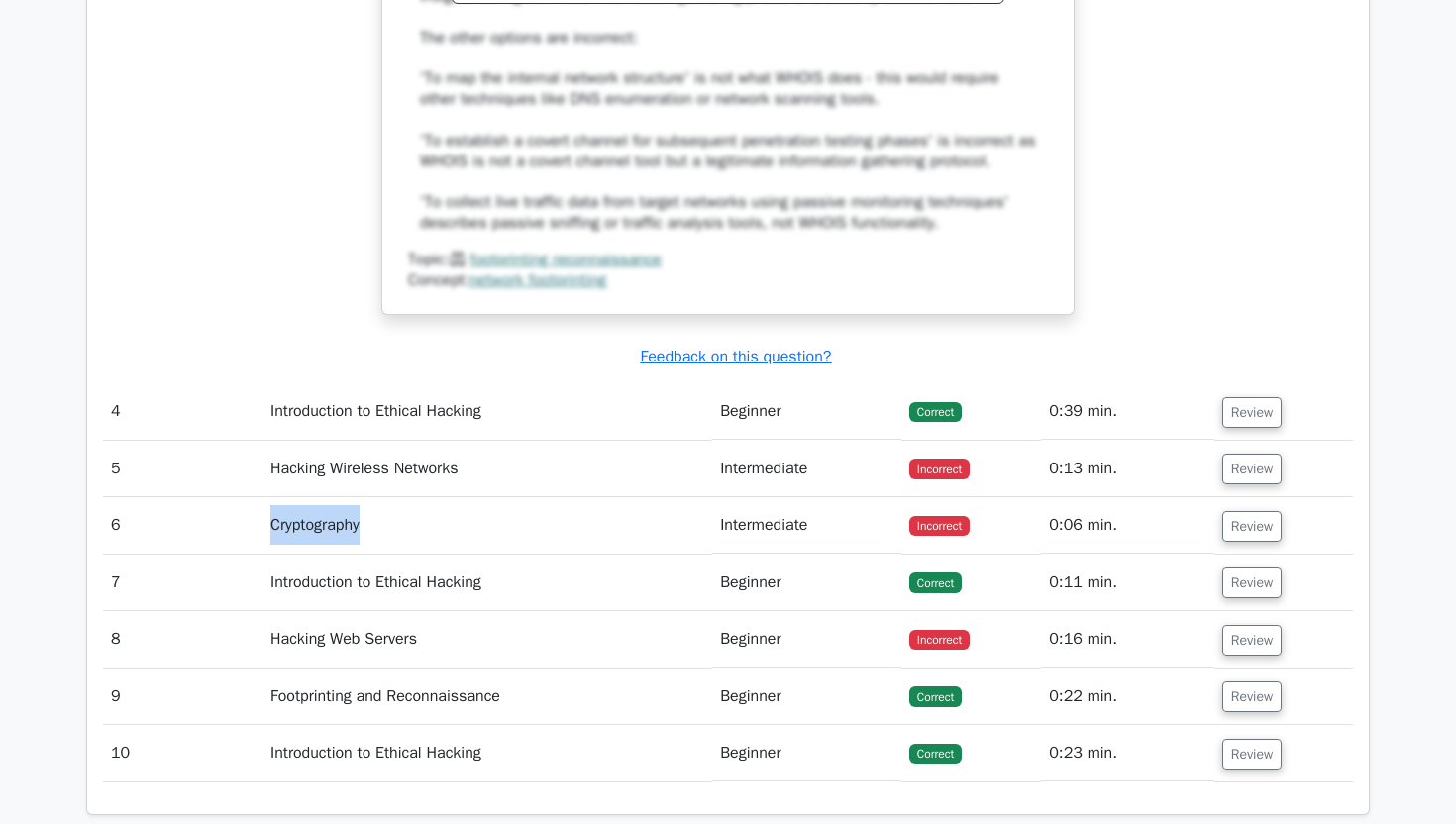 scroll, scrollTop: 4571, scrollLeft: 0, axis: vertical 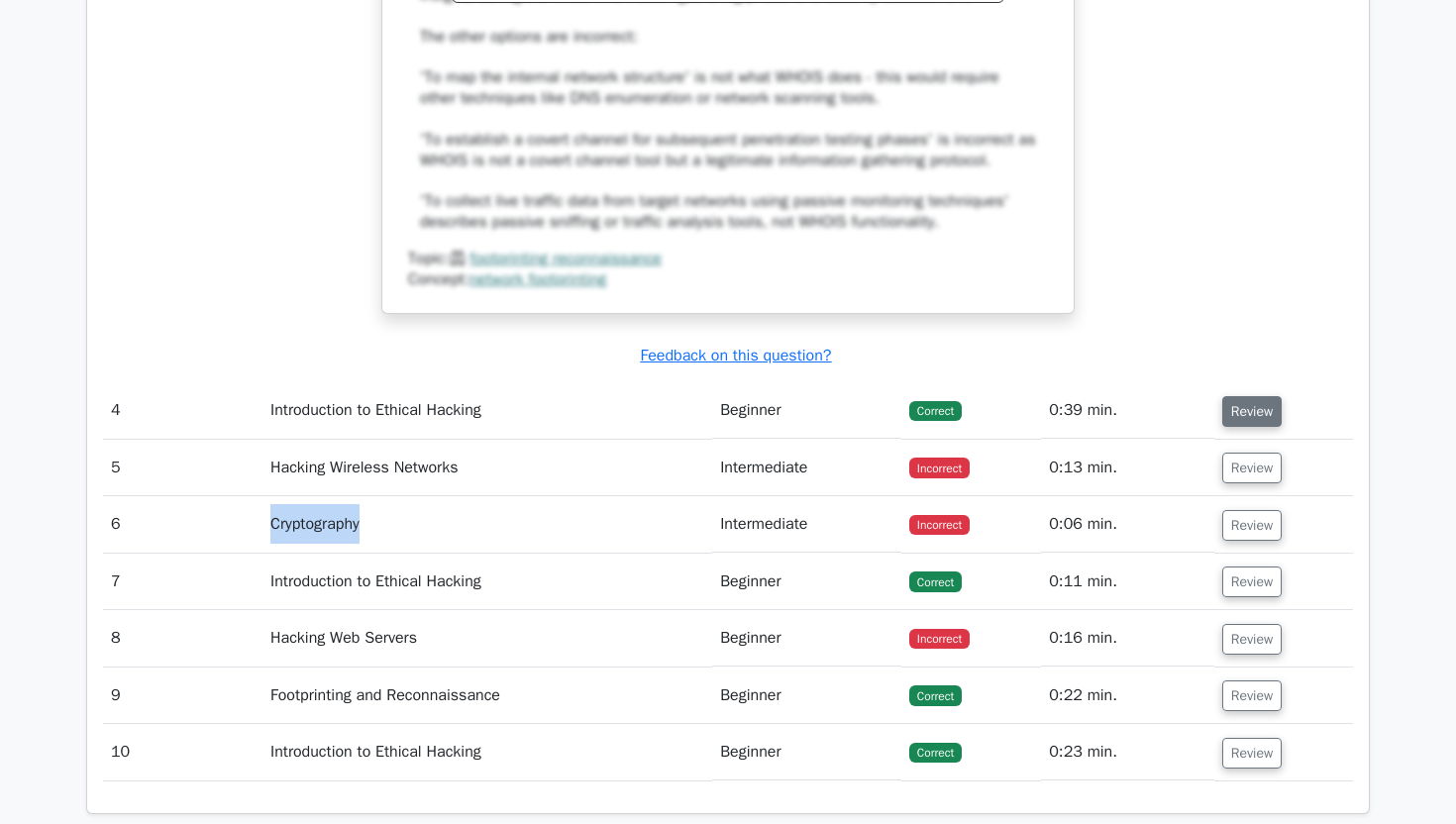 click on "Review" at bounding box center (1252, 411) 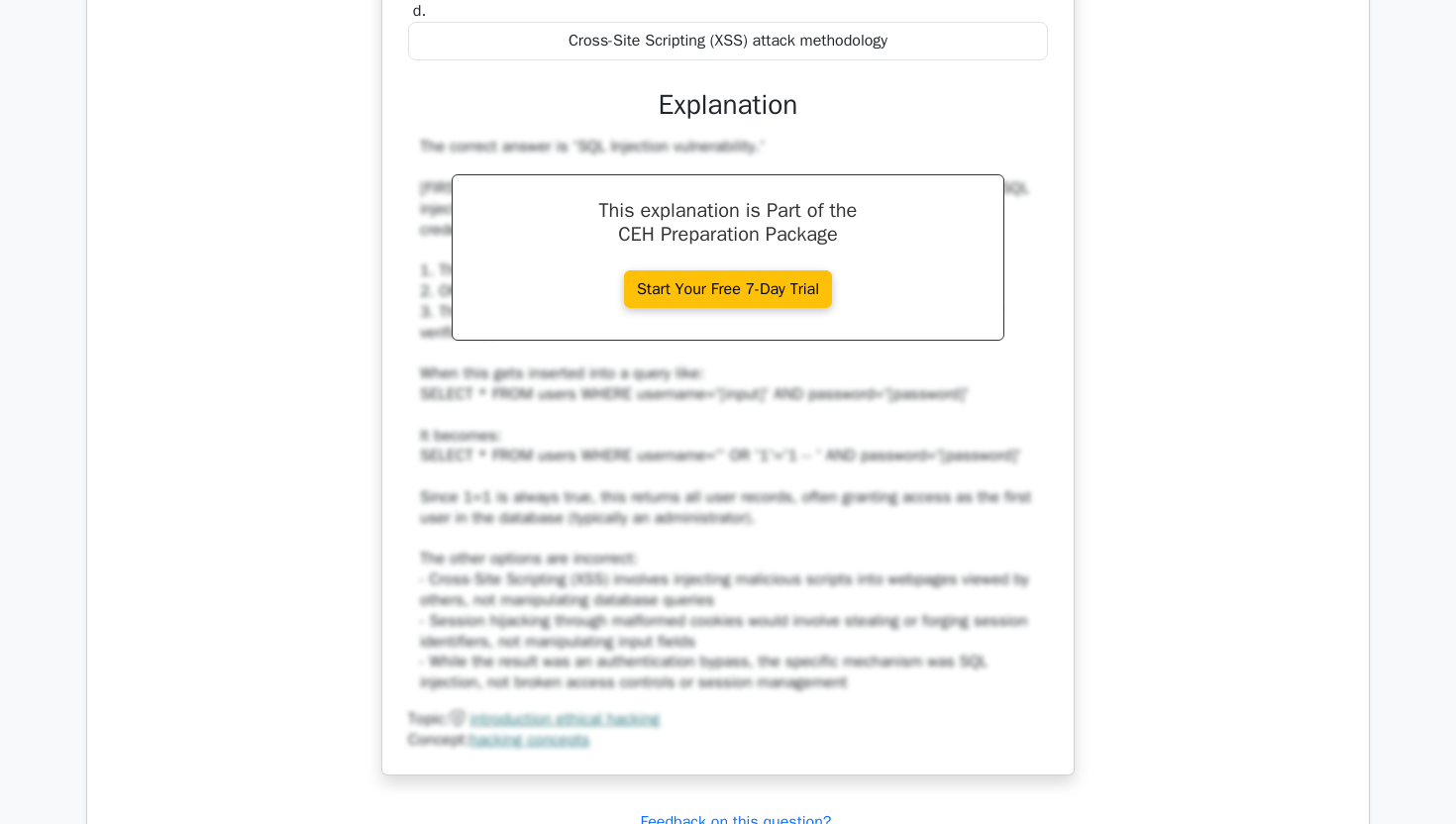 scroll, scrollTop: 5530, scrollLeft: 0, axis: vertical 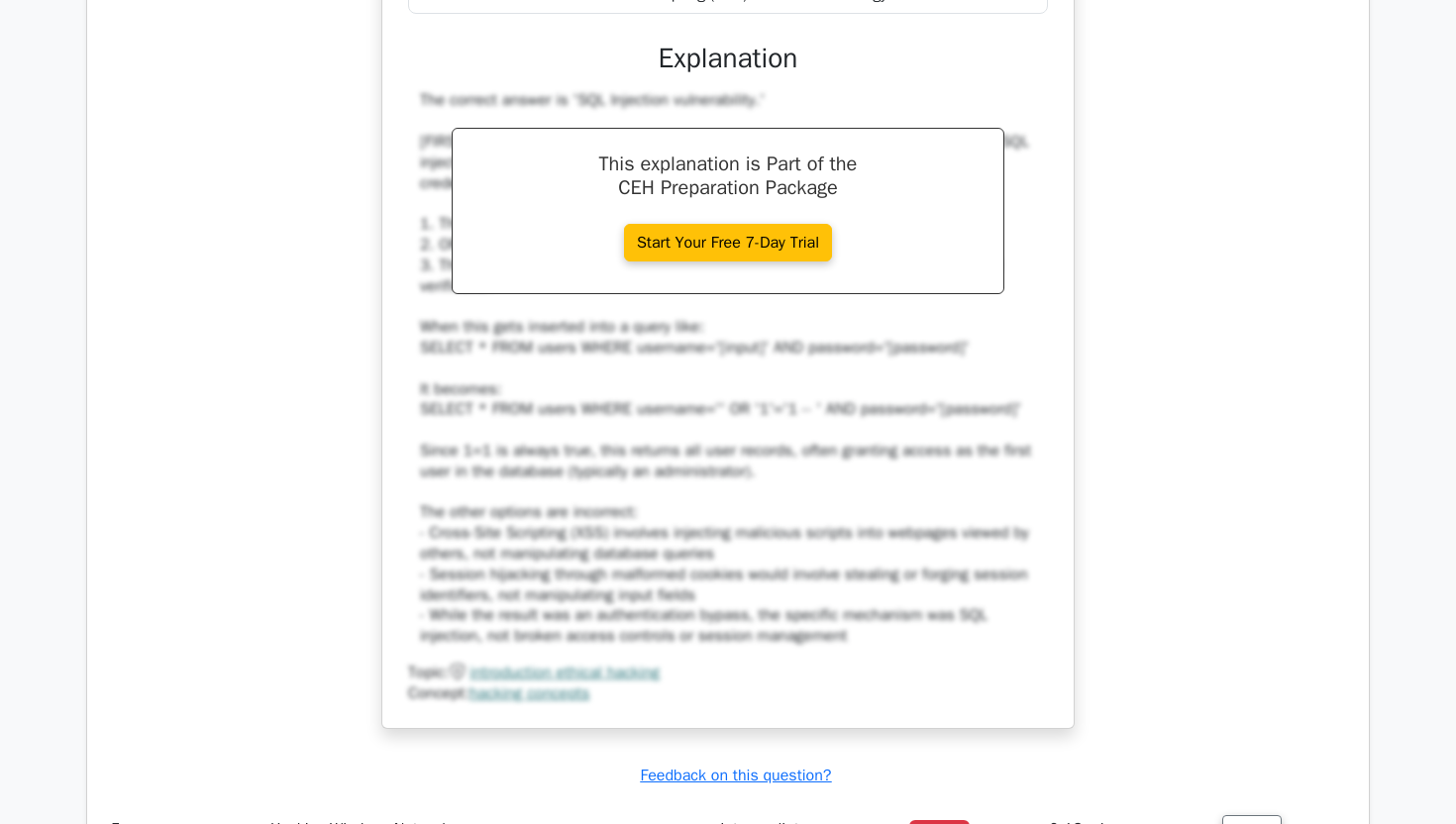 type 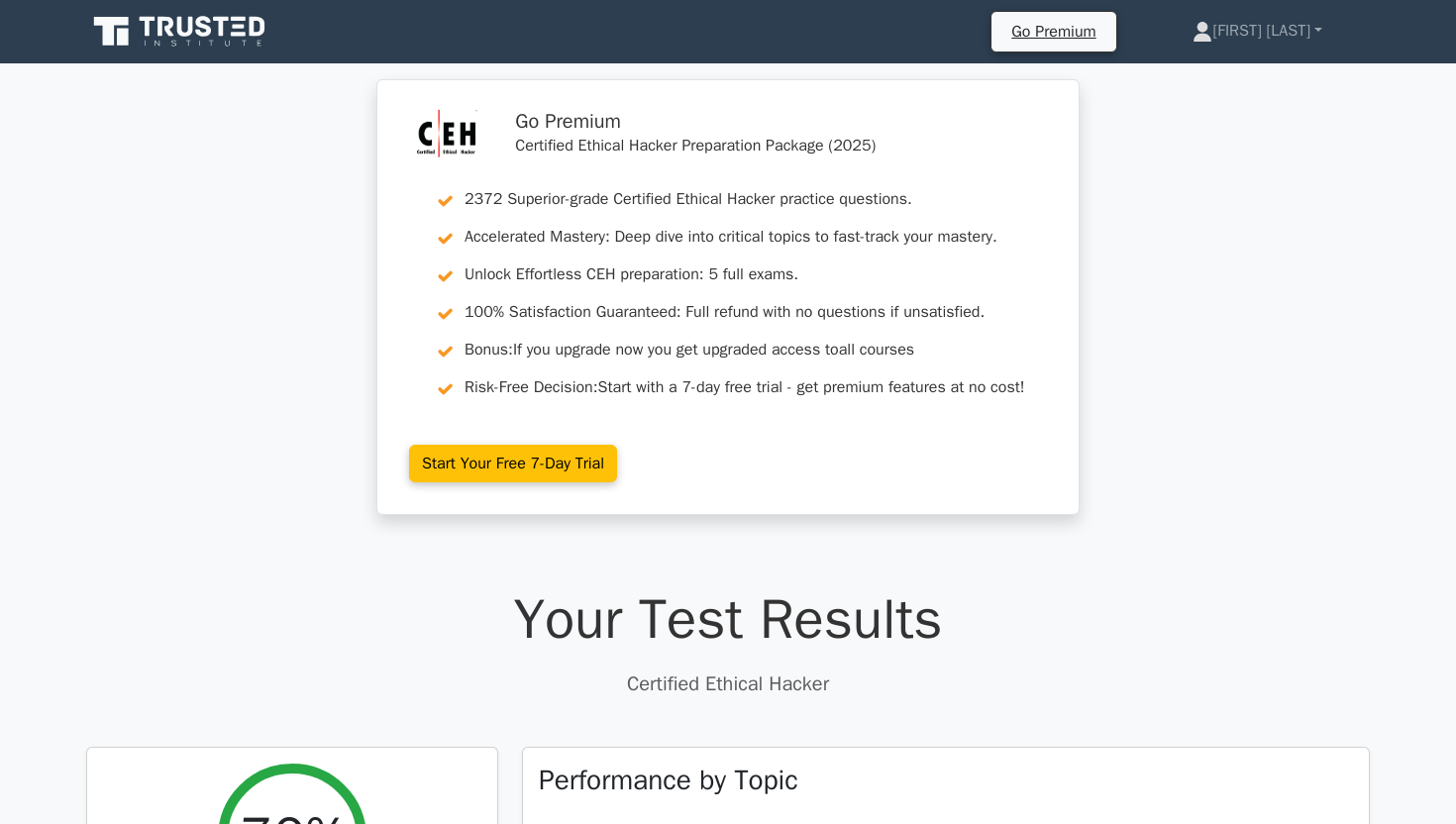 scroll, scrollTop: 0, scrollLeft: 0, axis: both 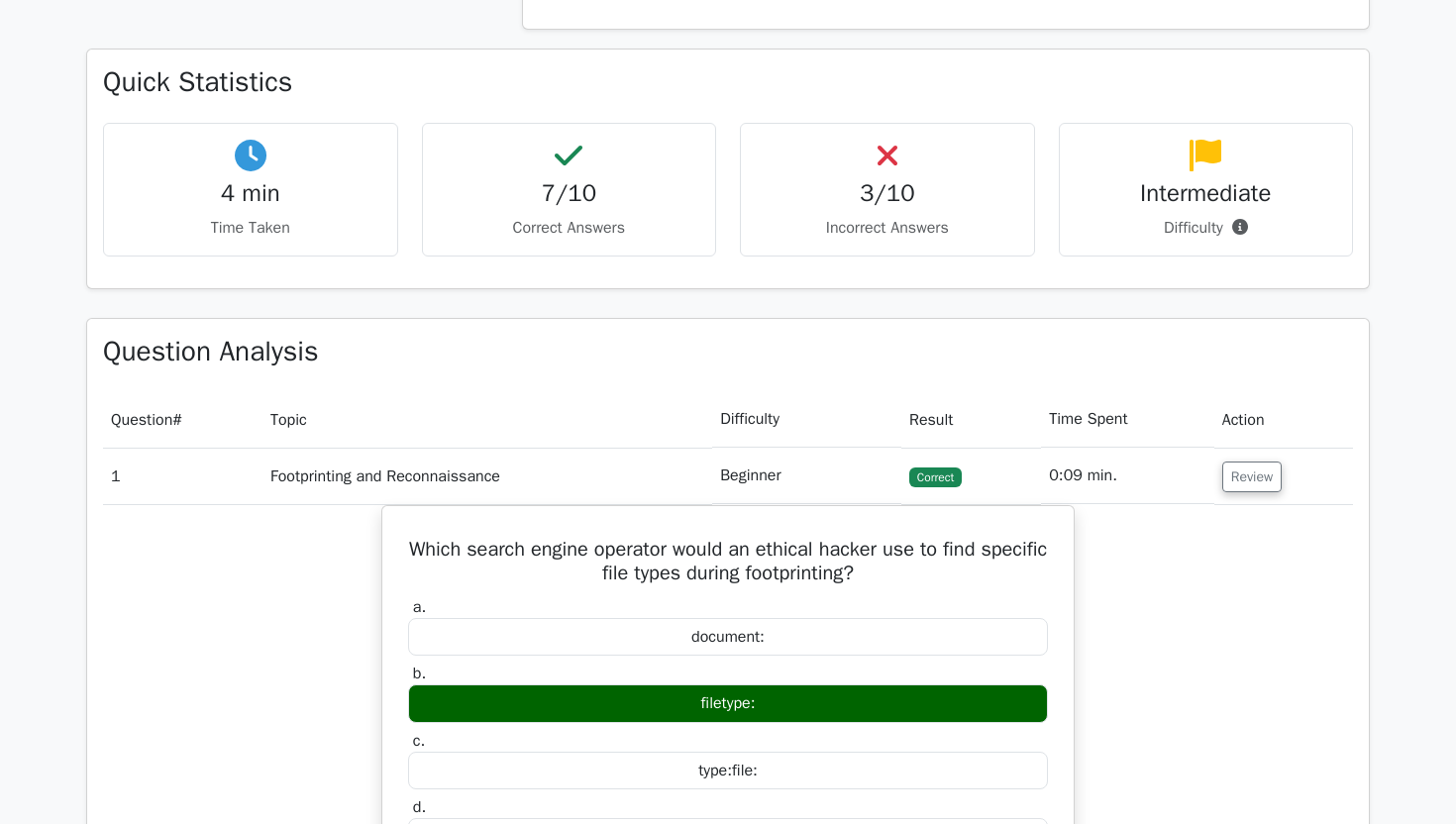 click on "3/10
Incorrect Answers" at bounding box center [887, 189] 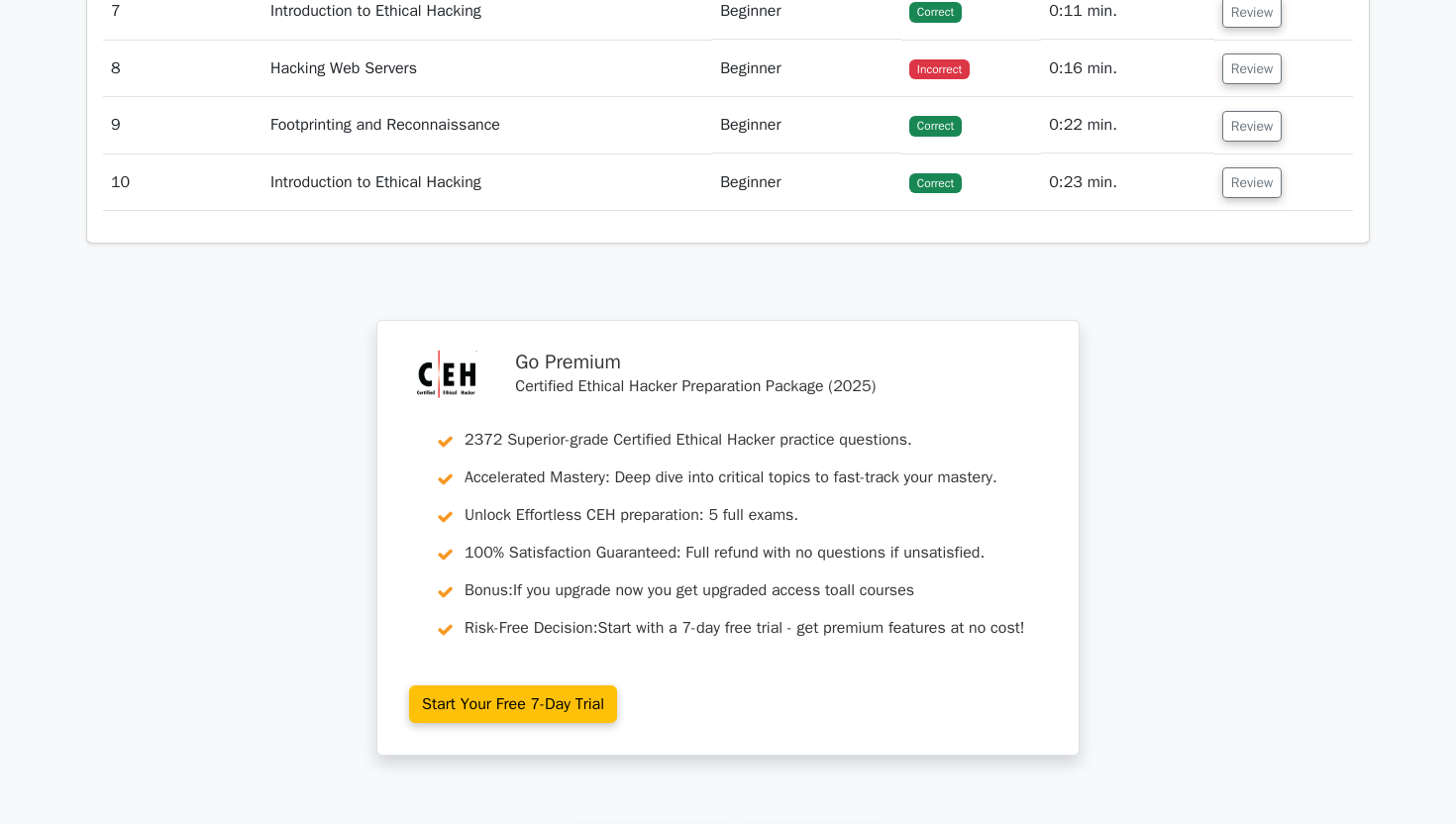 scroll, scrollTop: 6461, scrollLeft: 0, axis: vertical 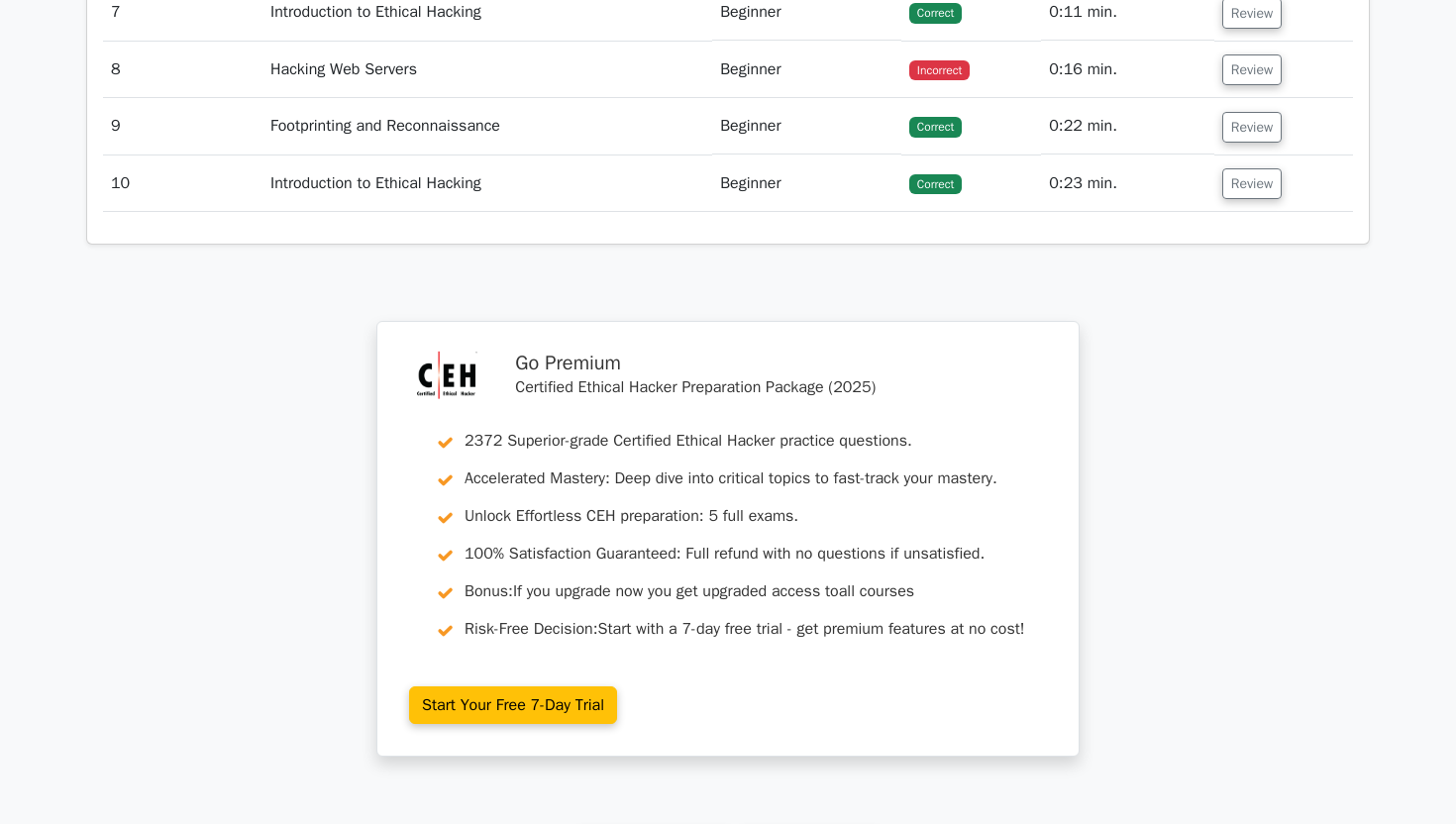 click on "Question  #
Topic
Difficulty
Result
Time Spent
Action
1
Footprinting and Reconnaissance
Beginner
Correct
a." at bounding box center [728, -2360] 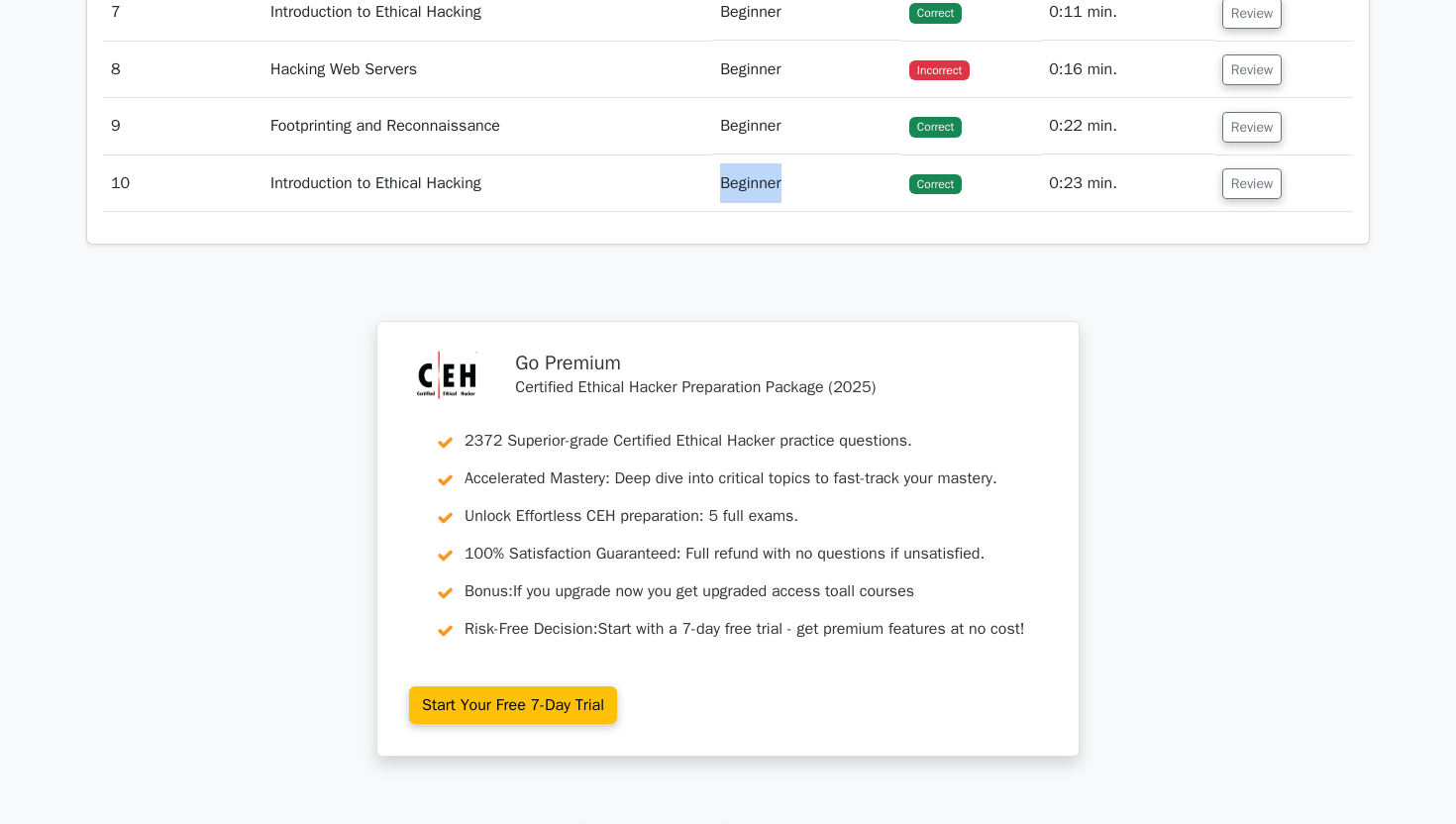click on "Beginner" at bounding box center (806, 183) 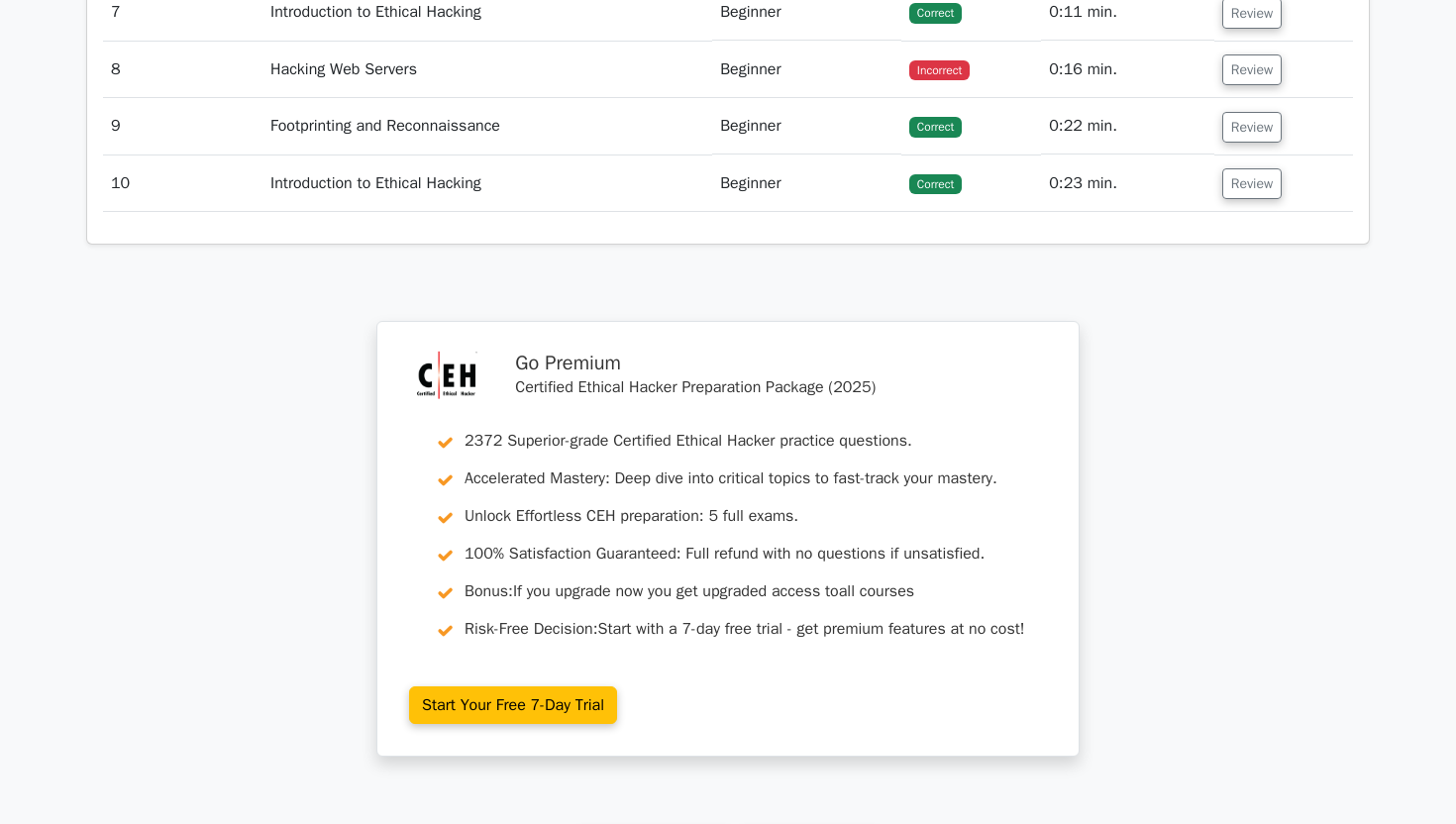 click on "Beginner" at bounding box center (806, 183) 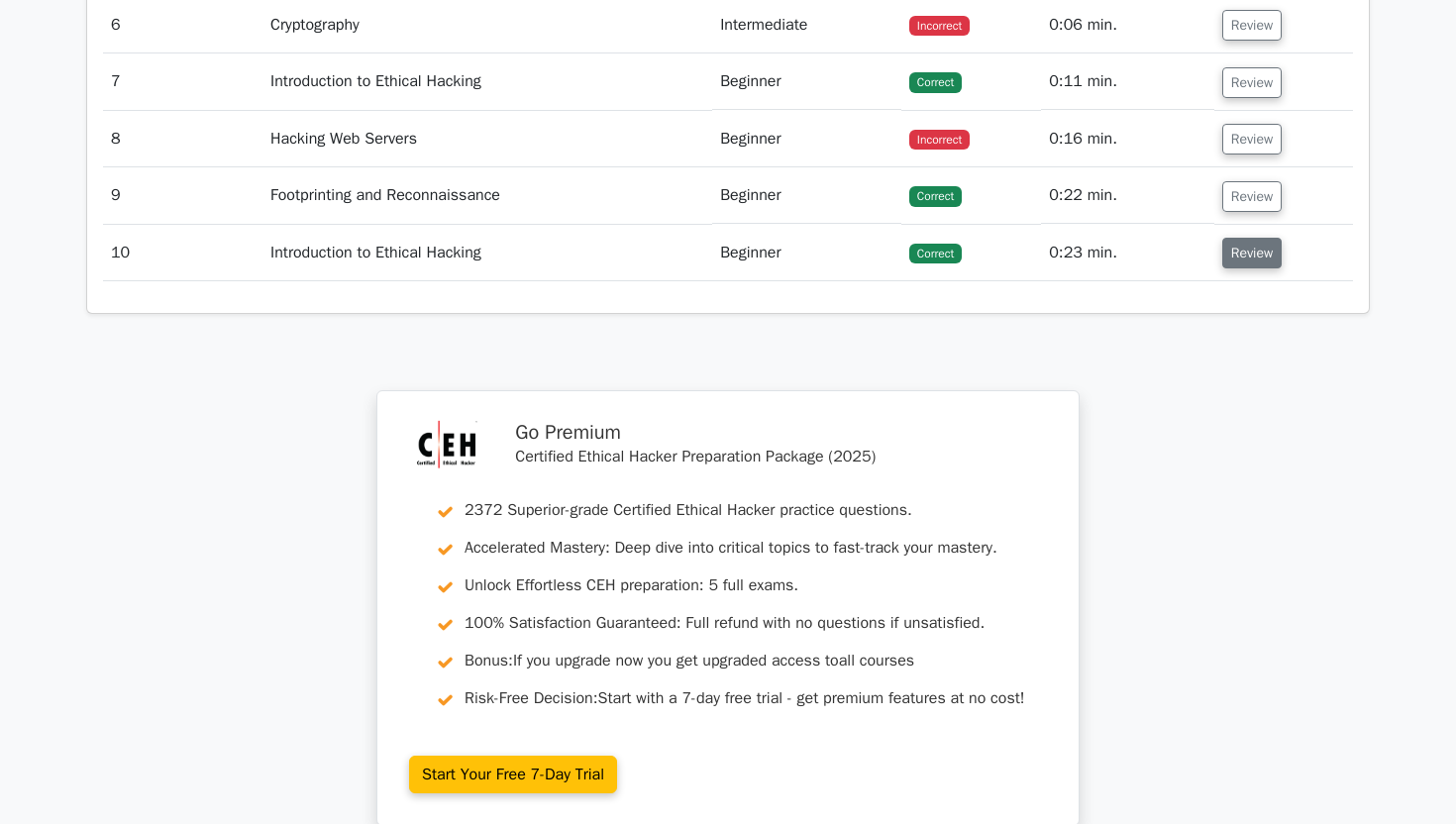 scroll, scrollTop: 6397, scrollLeft: 0, axis: vertical 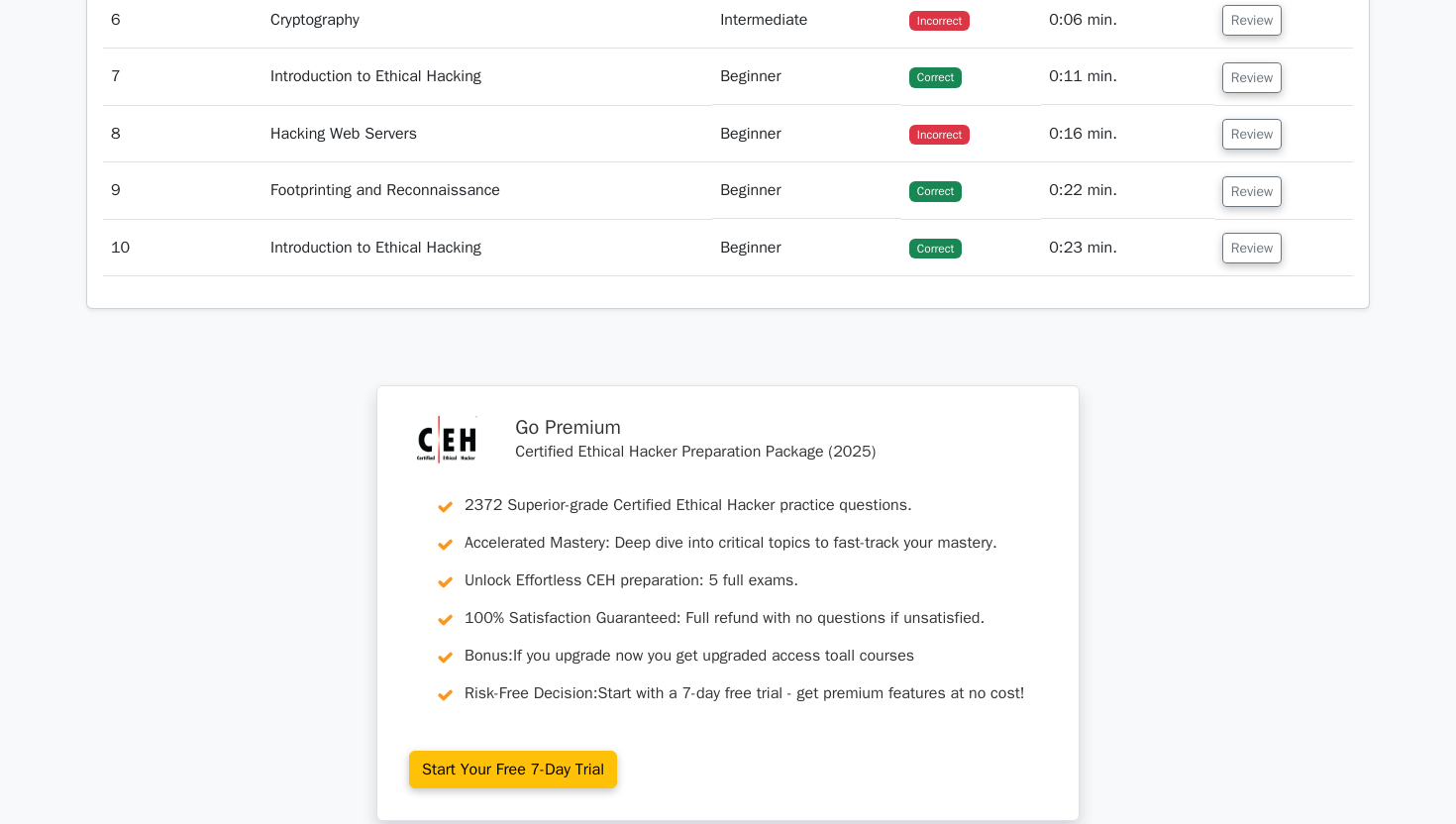 click on "Review" at bounding box center (1252, -37) 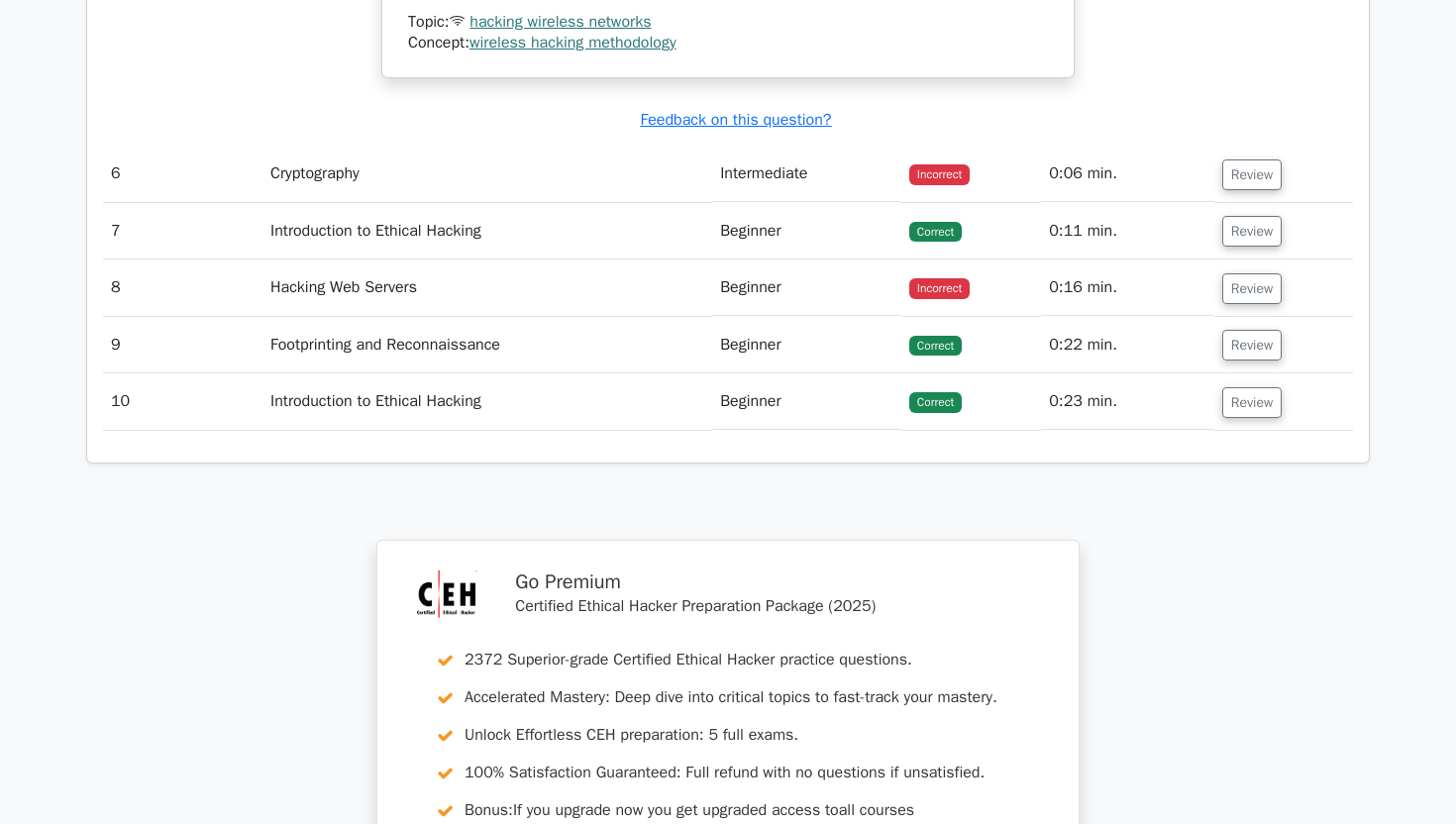 scroll, scrollTop: 7244, scrollLeft: 0, axis: vertical 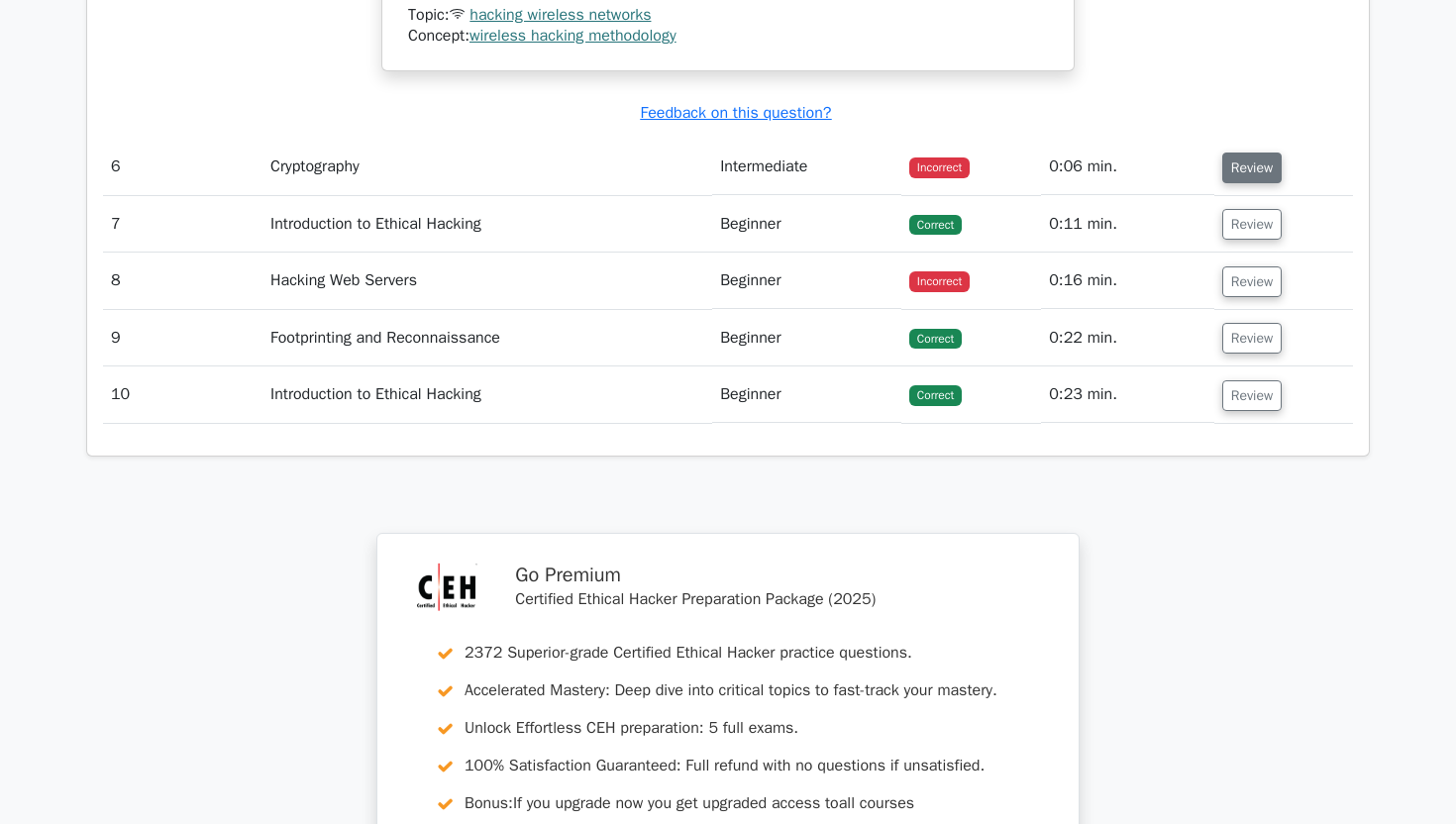 click on "Review" at bounding box center [1252, 167] 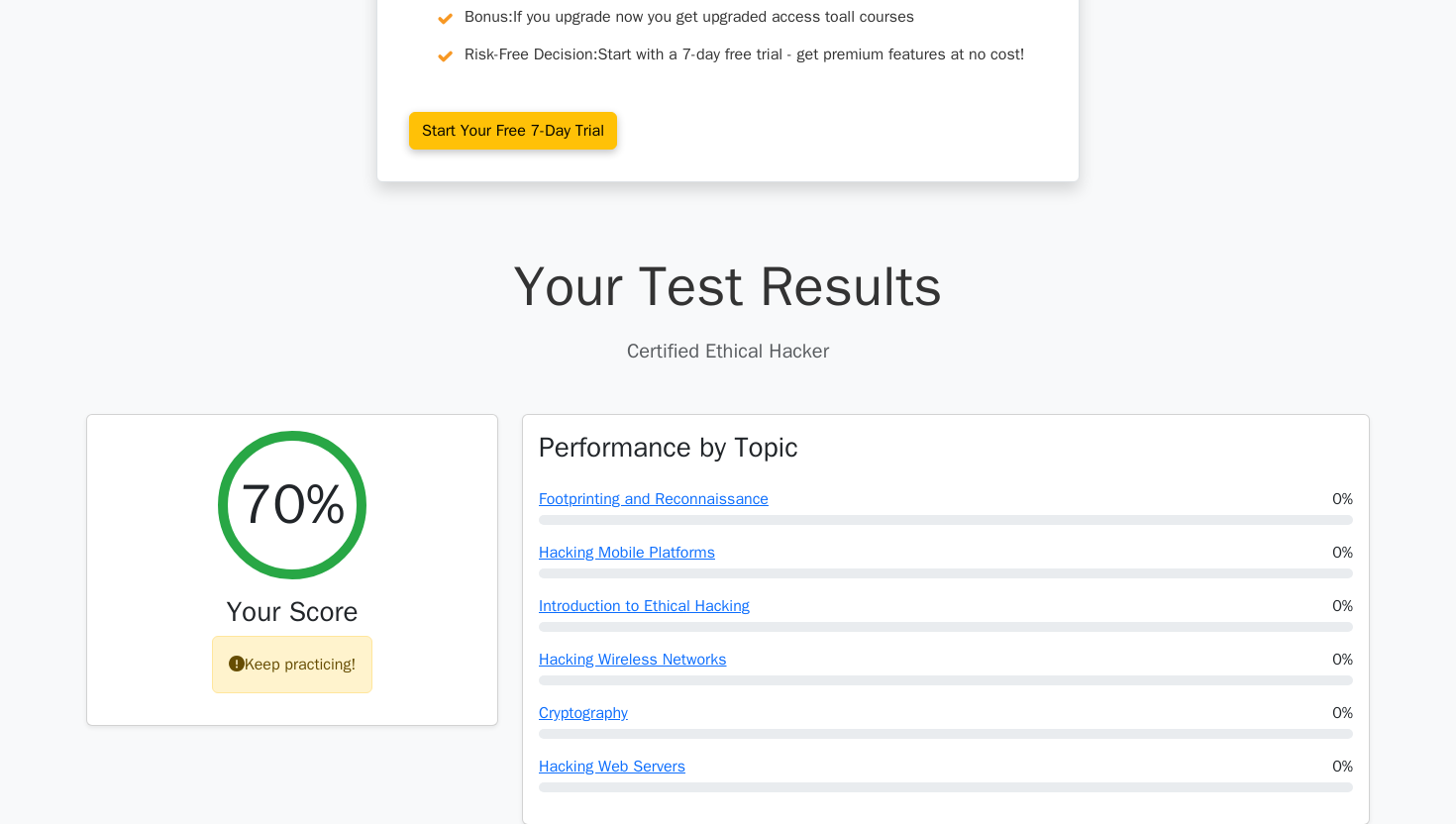 scroll, scrollTop: 0, scrollLeft: 0, axis: both 